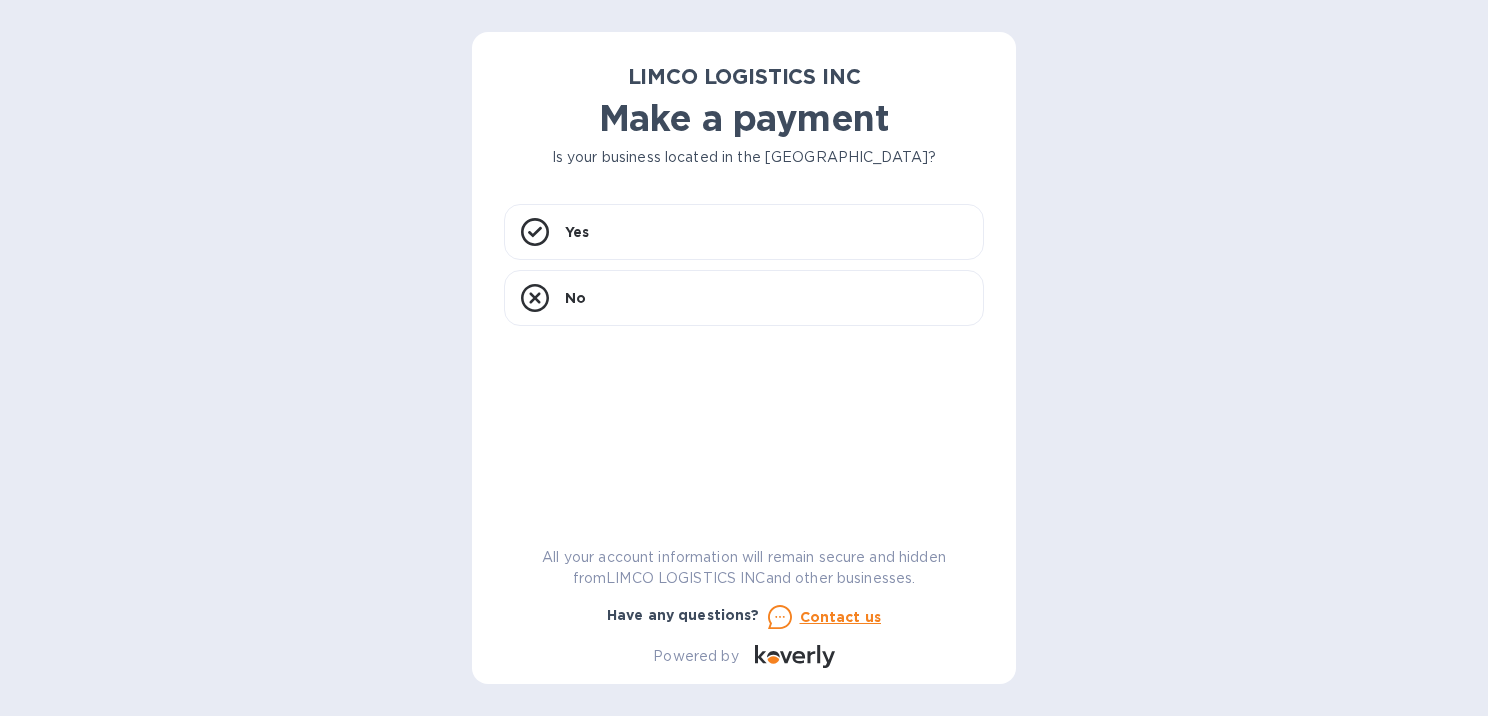 scroll, scrollTop: 0, scrollLeft: 0, axis: both 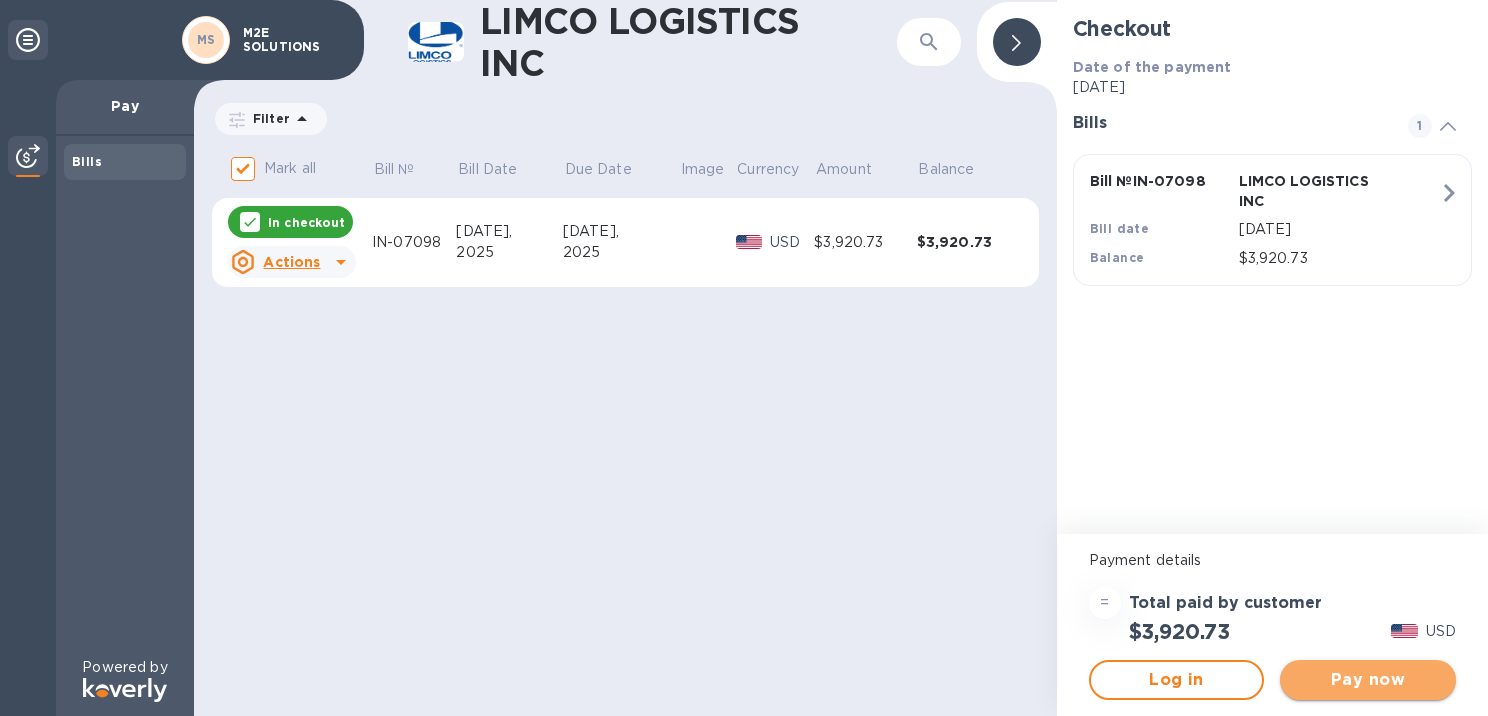 click on "Pay now" at bounding box center [1368, 680] 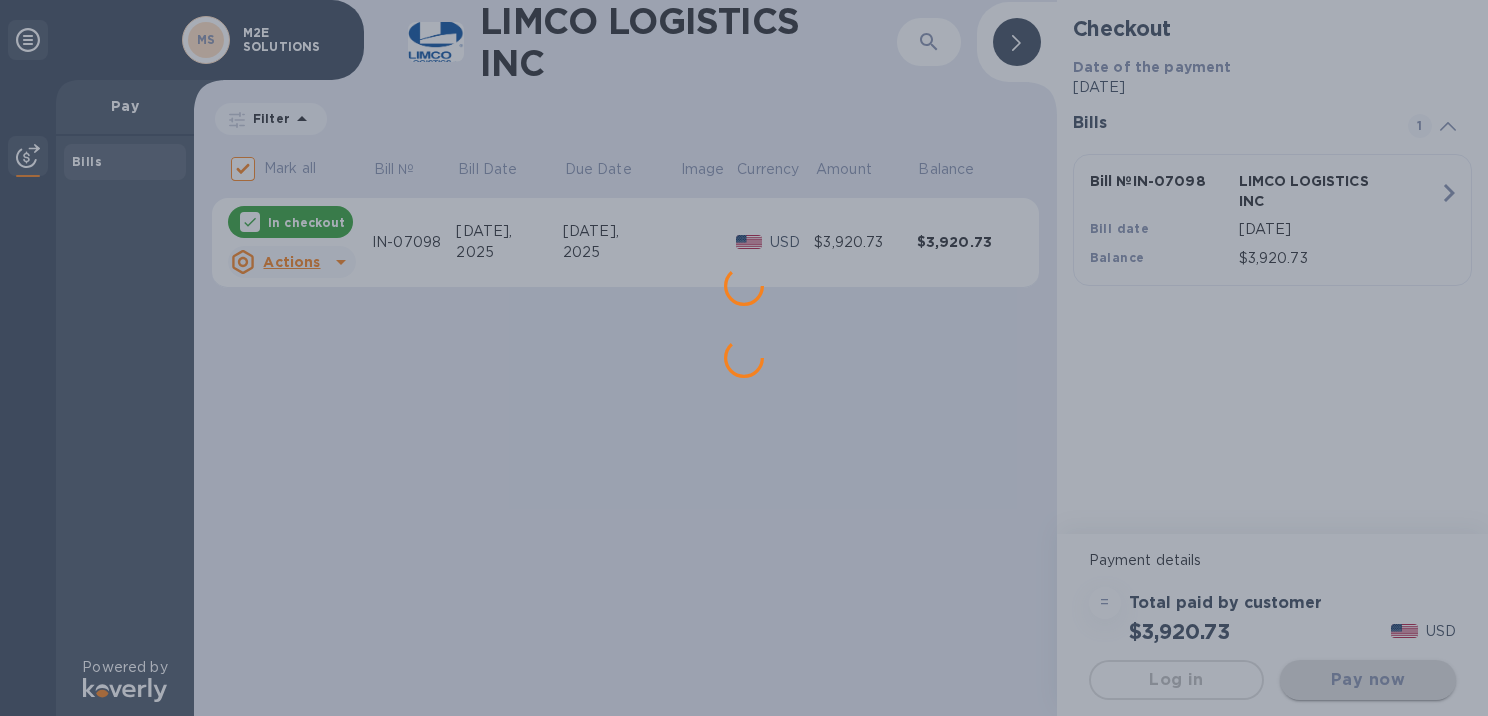 scroll, scrollTop: 0, scrollLeft: 0, axis: both 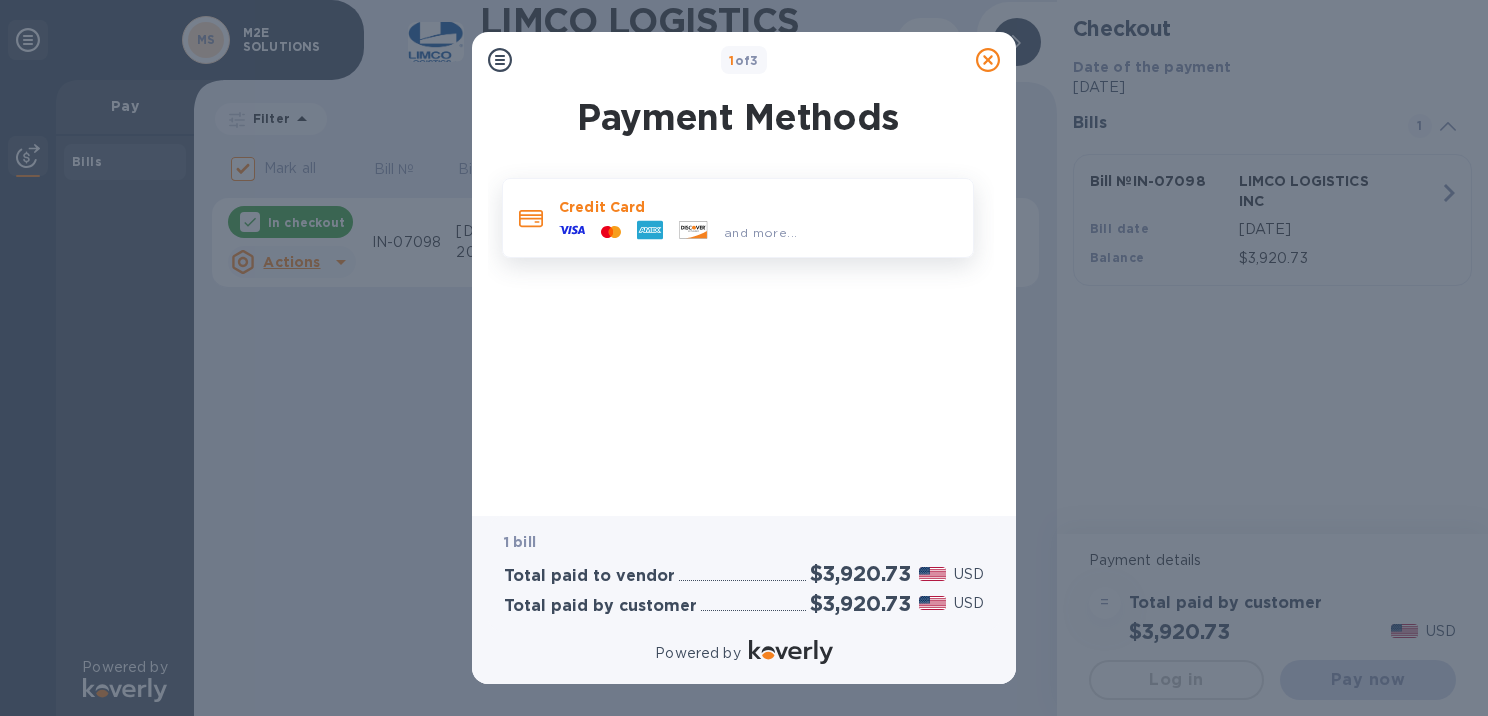 click on "and more..." at bounding box center [760, 232] 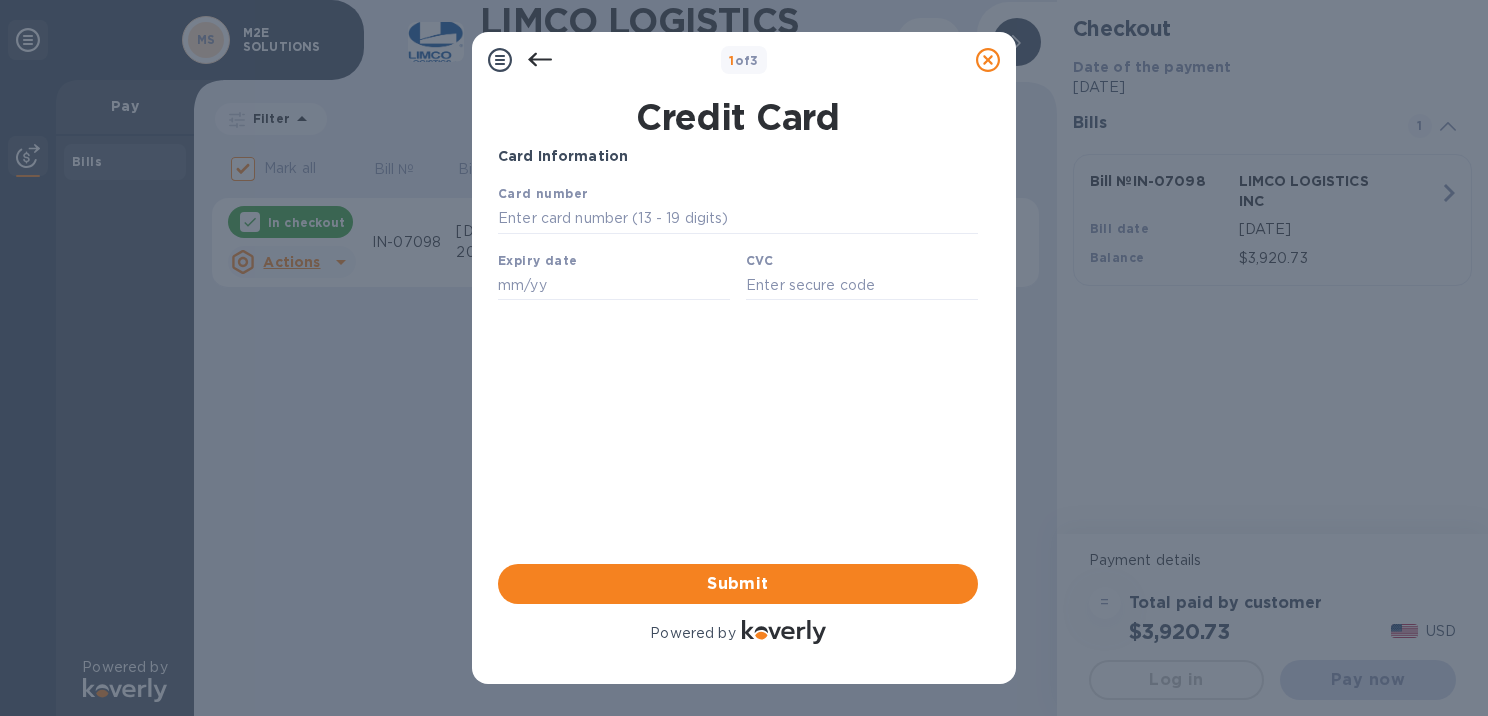 scroll, scrollTop: 0, scrollLeft: 0, axis: both 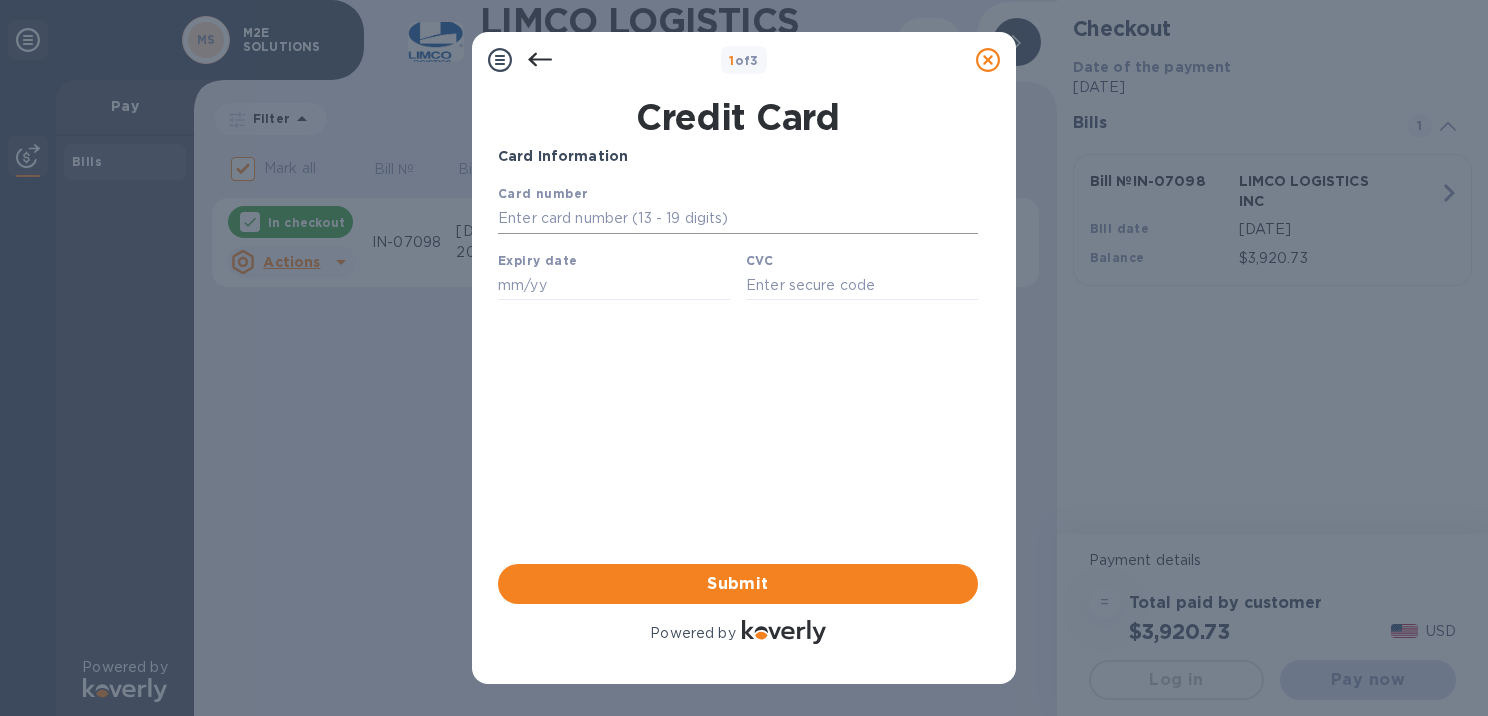 click at bounding box center (738, 219) 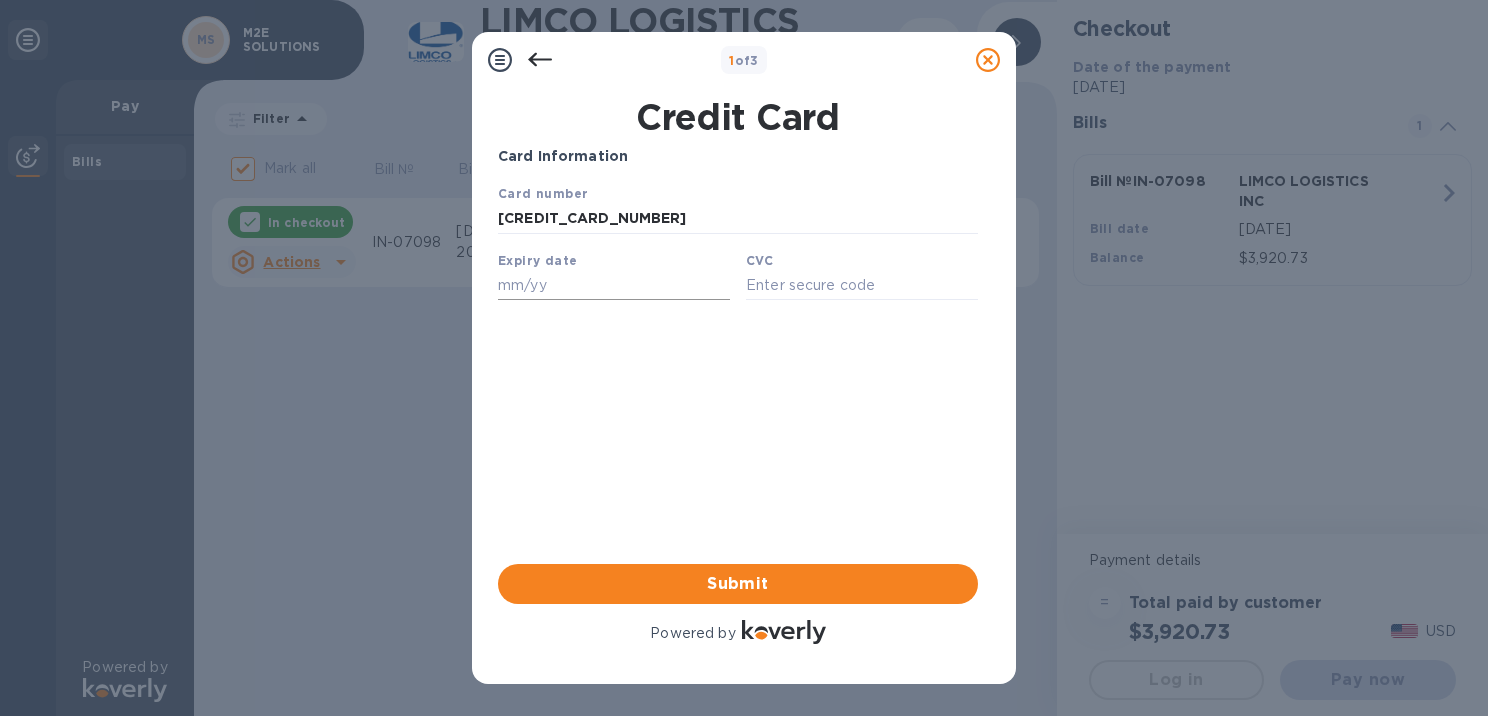 type on "[CREDIT_CARD_NUMBER]" 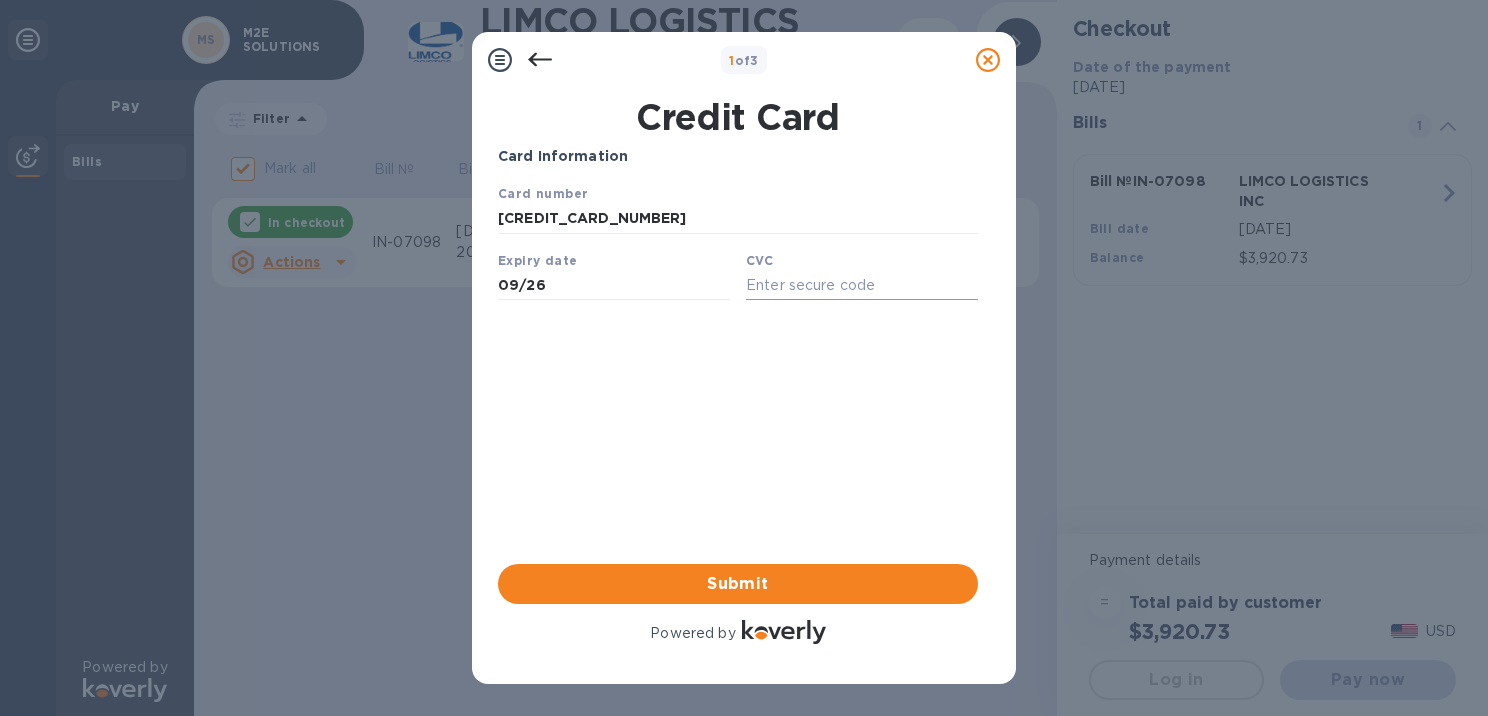 type on "09/26" 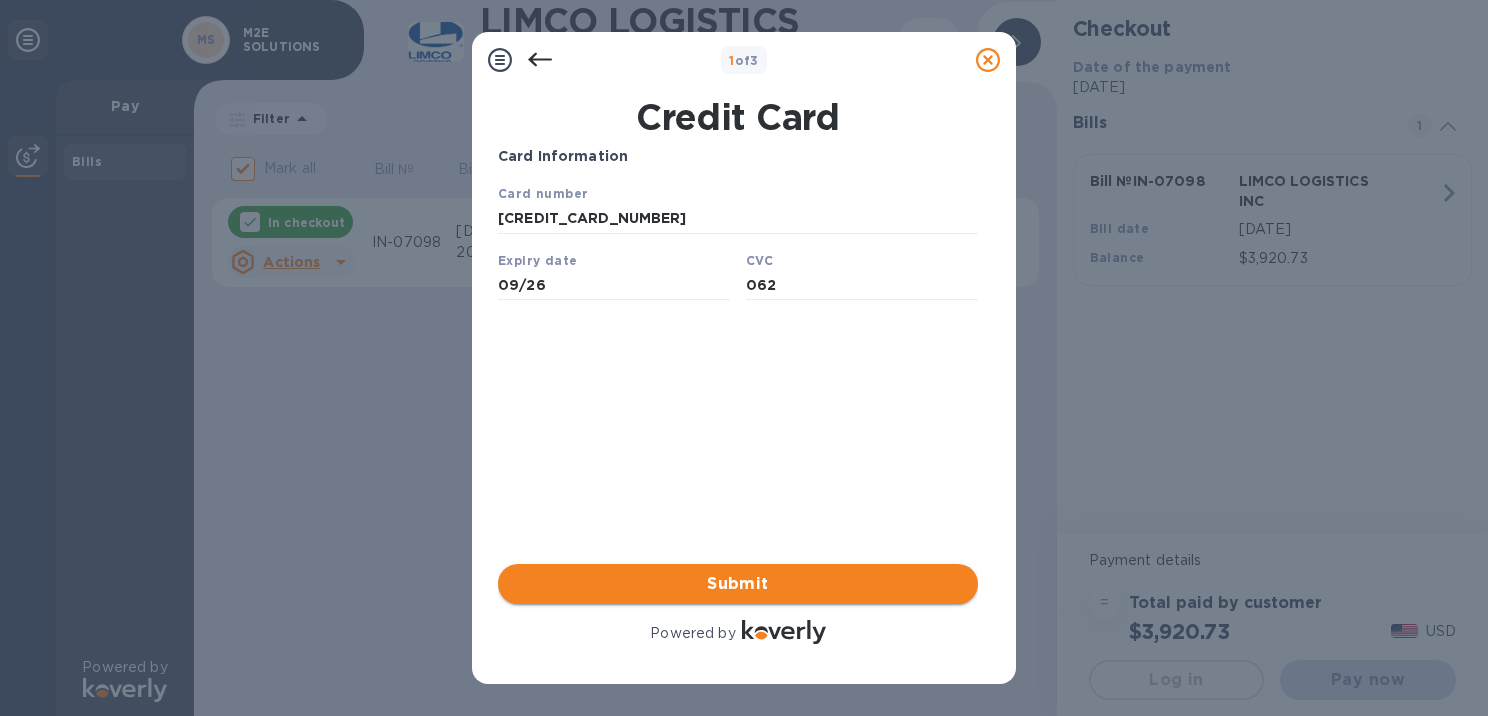 type on "062" 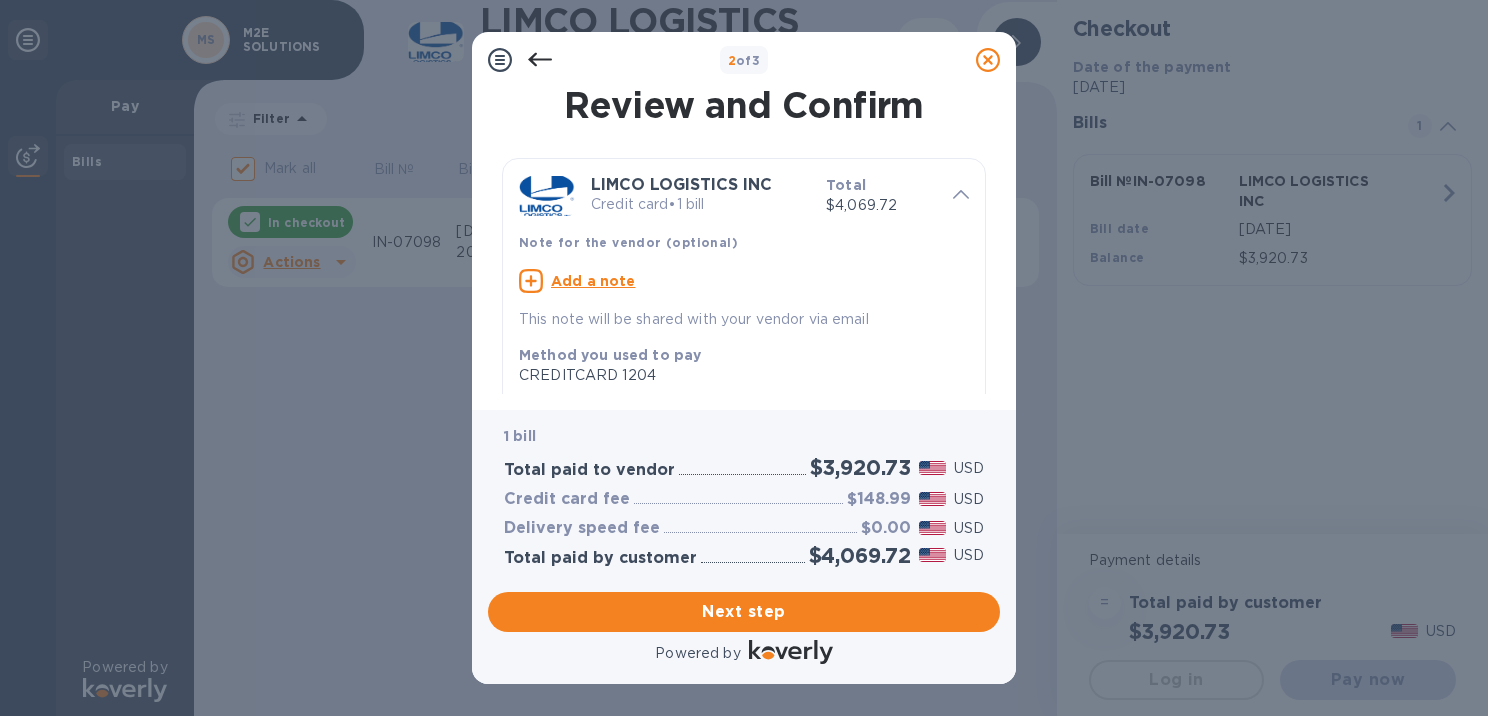 click 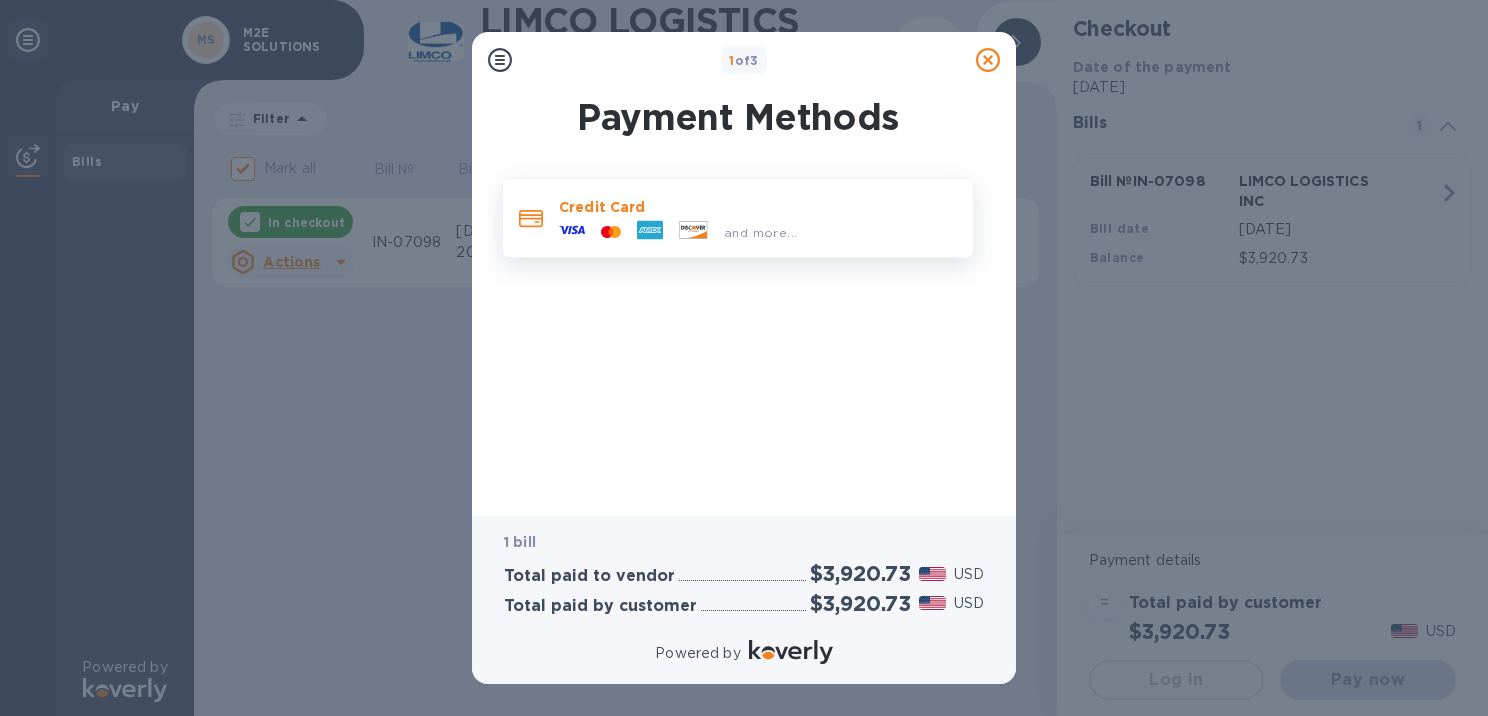 click on "Credit Card" at bounding box center (758, 207) 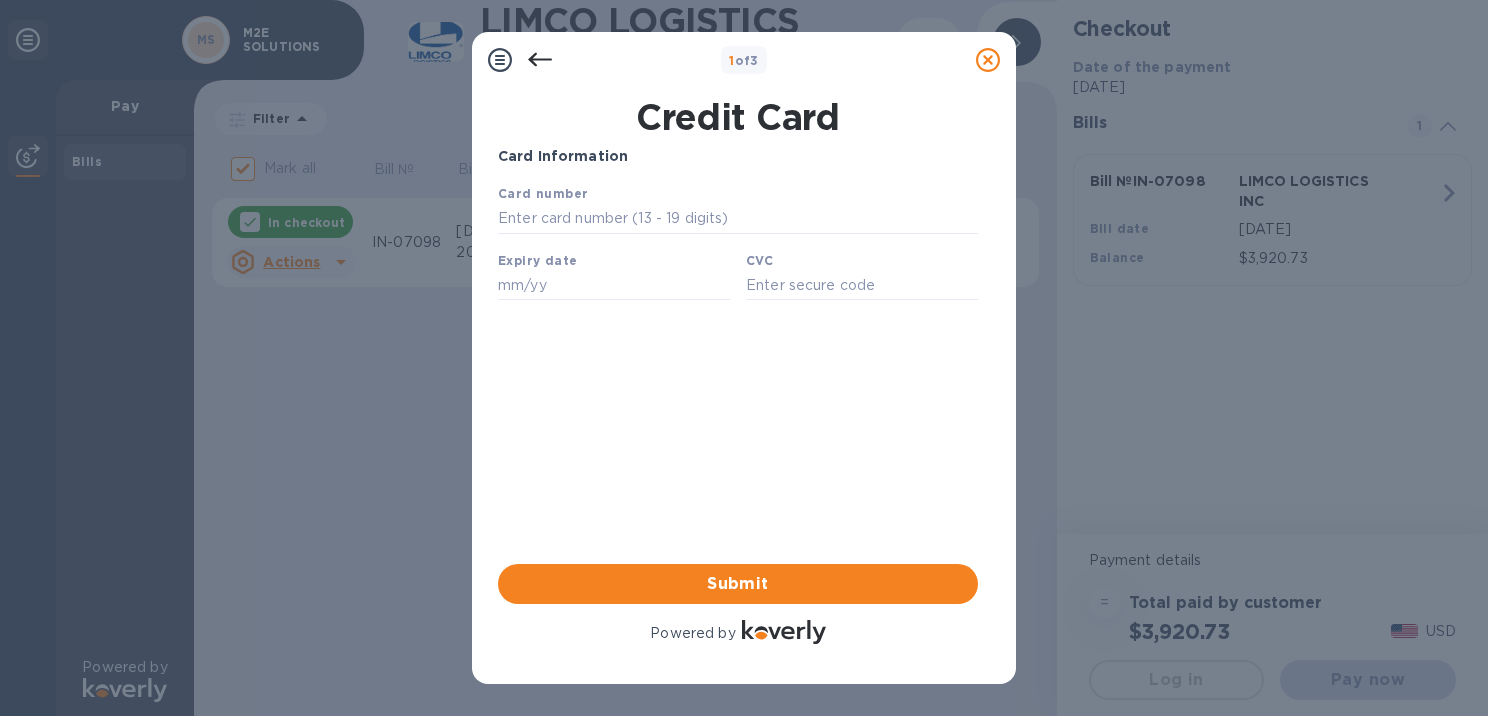 scroll, scrollTop: 0, scrollLeft: 0, axis: both 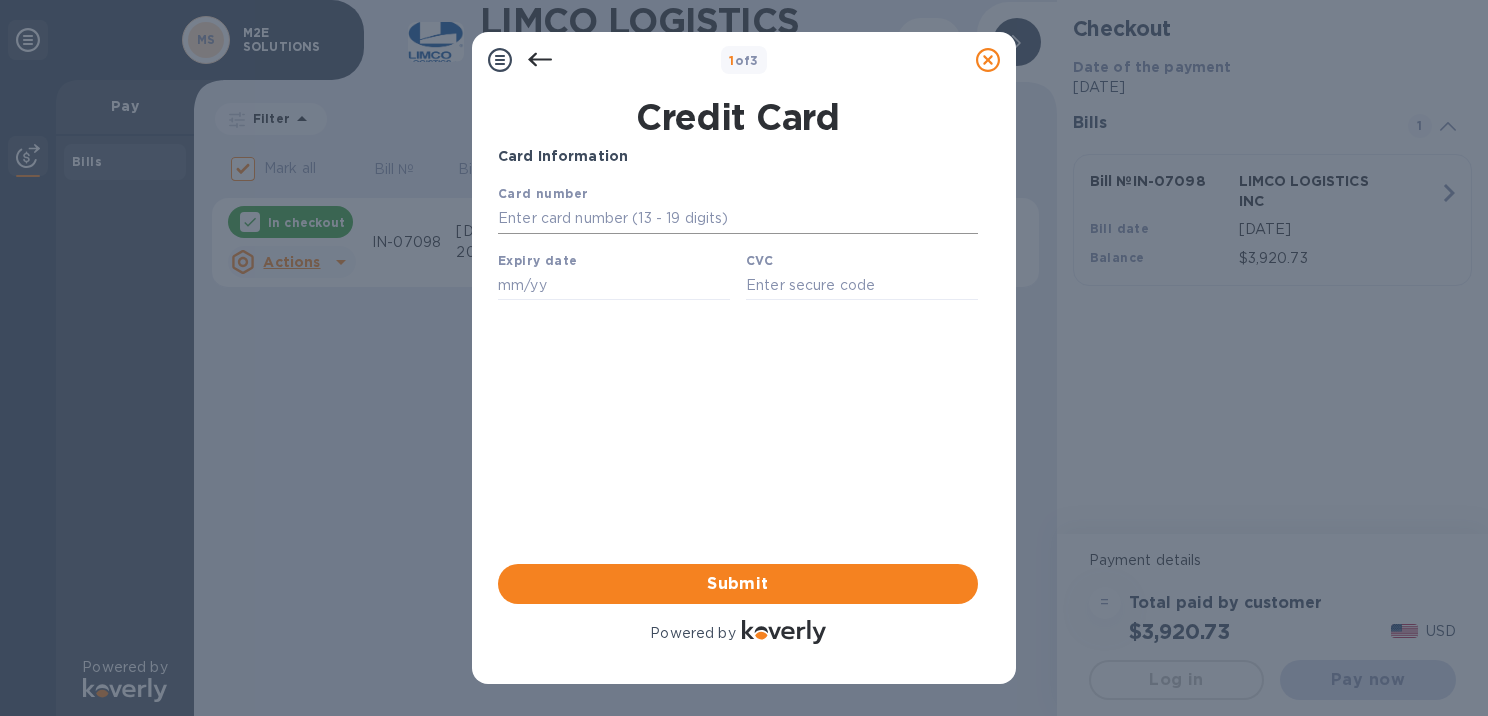 click at bounding box center [738, 219] 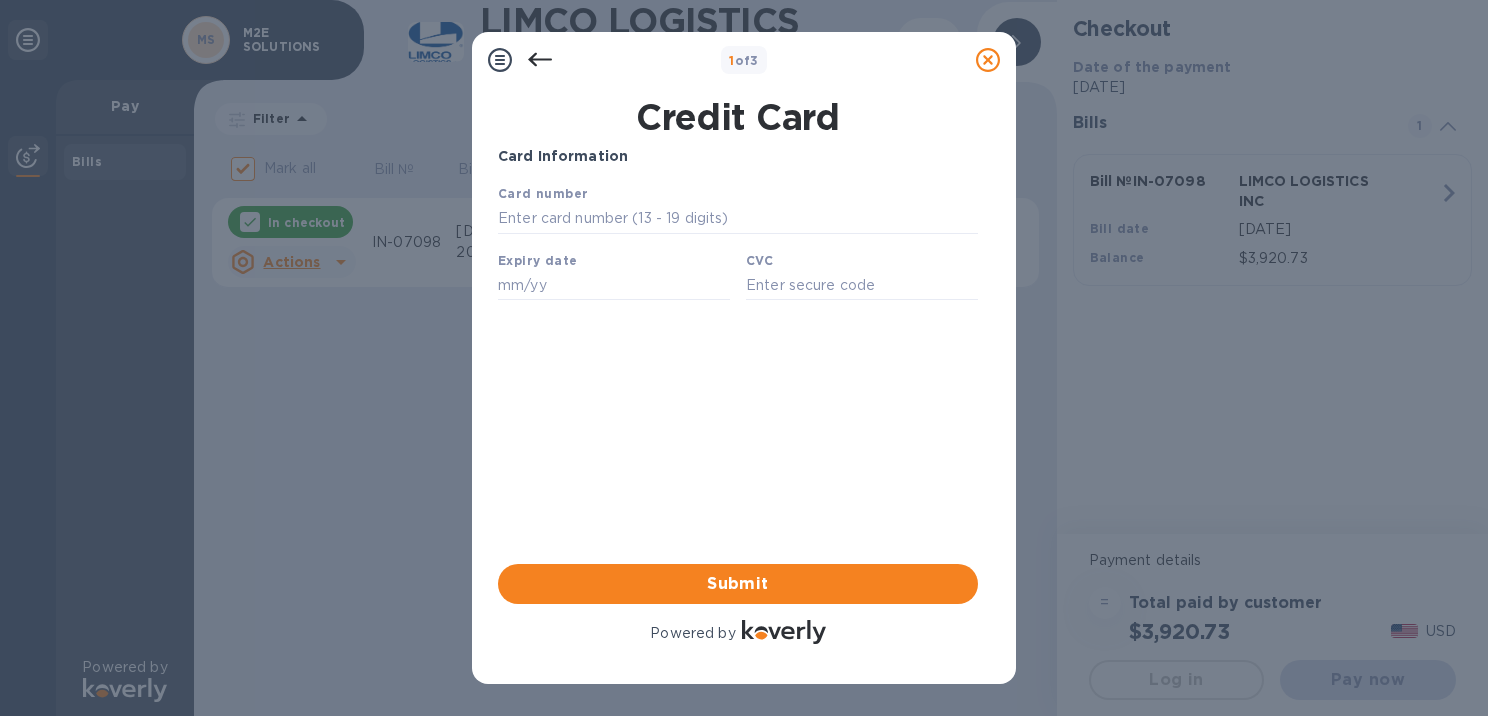 click on "Credit Card Card Information Your browser does not support iframes Submit Powered by" at bounding box center [744, 386] 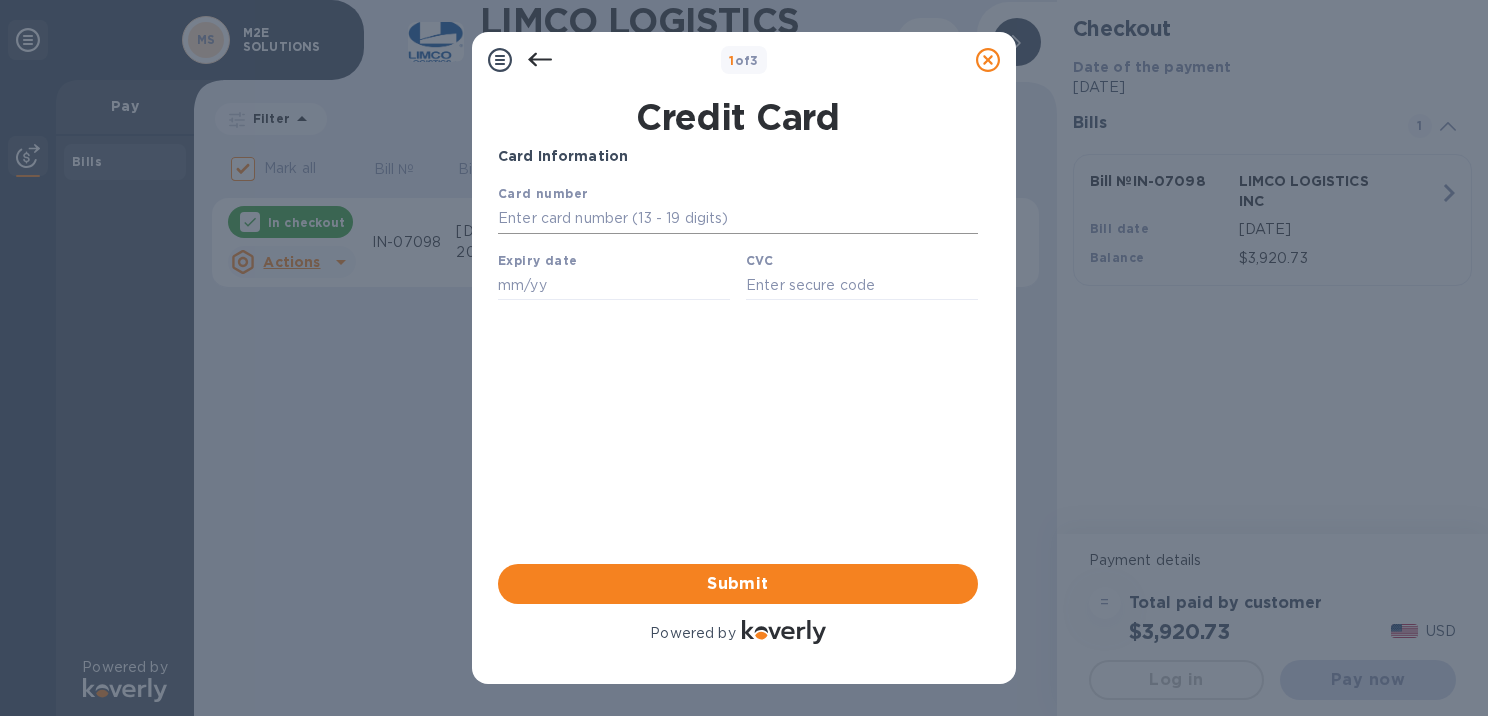 click at bounding box center (738, 219) 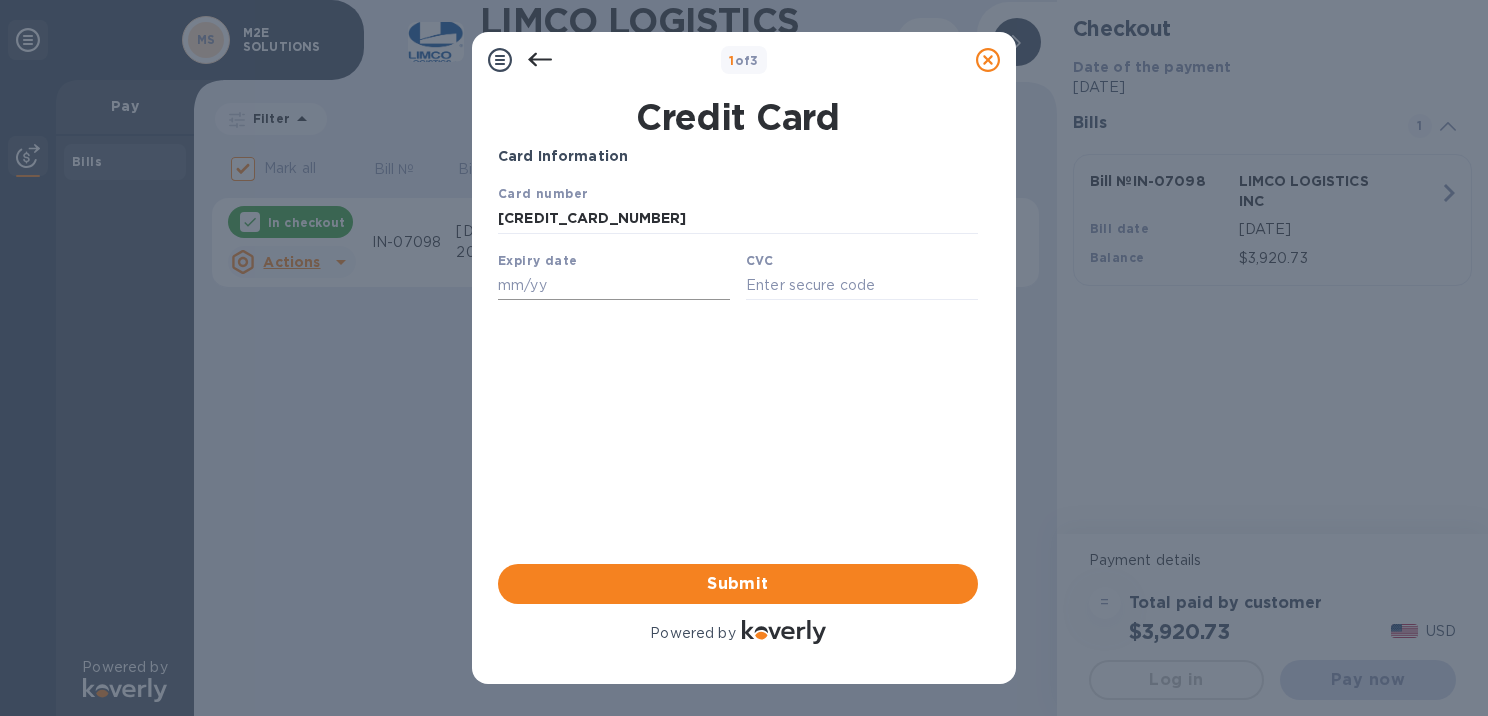 type on "[CREDIT_CARD_NUMBER]" 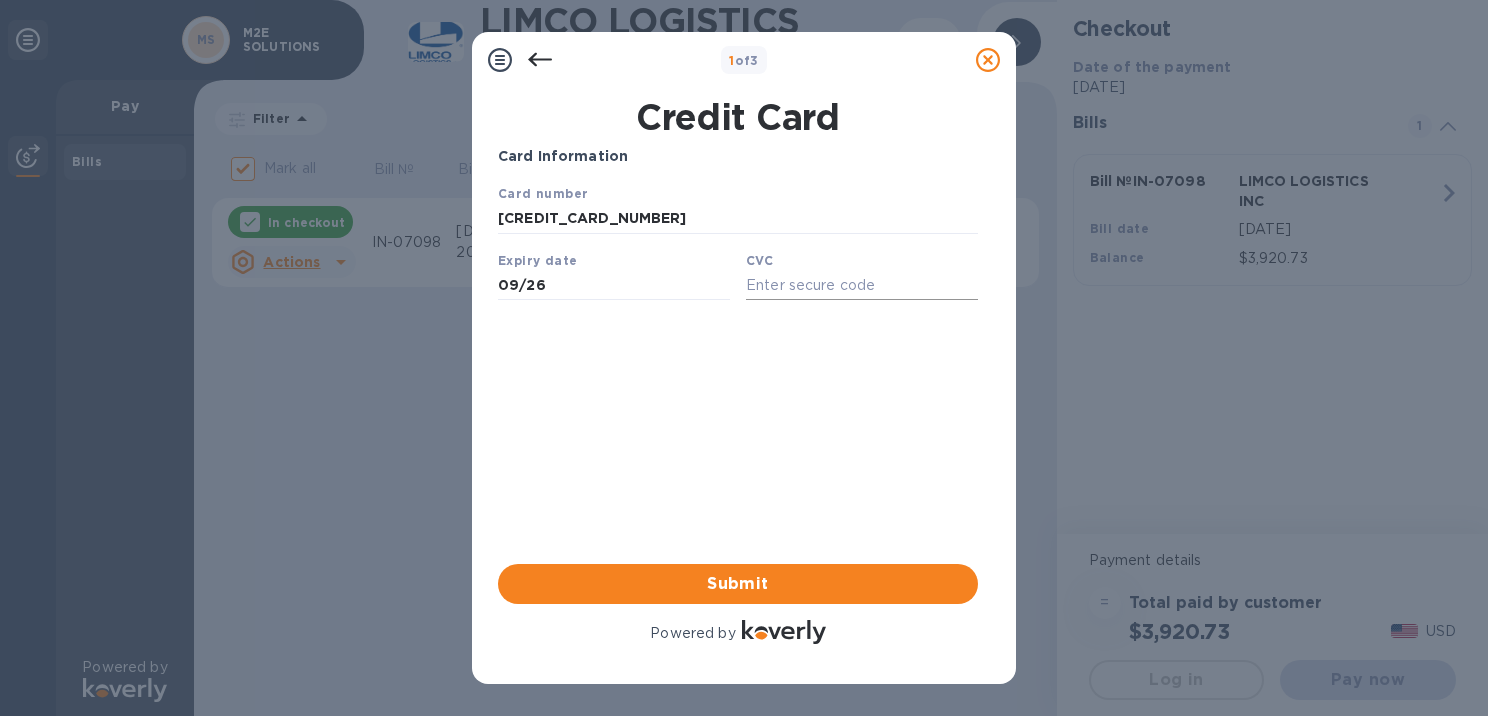 type on "09/26" 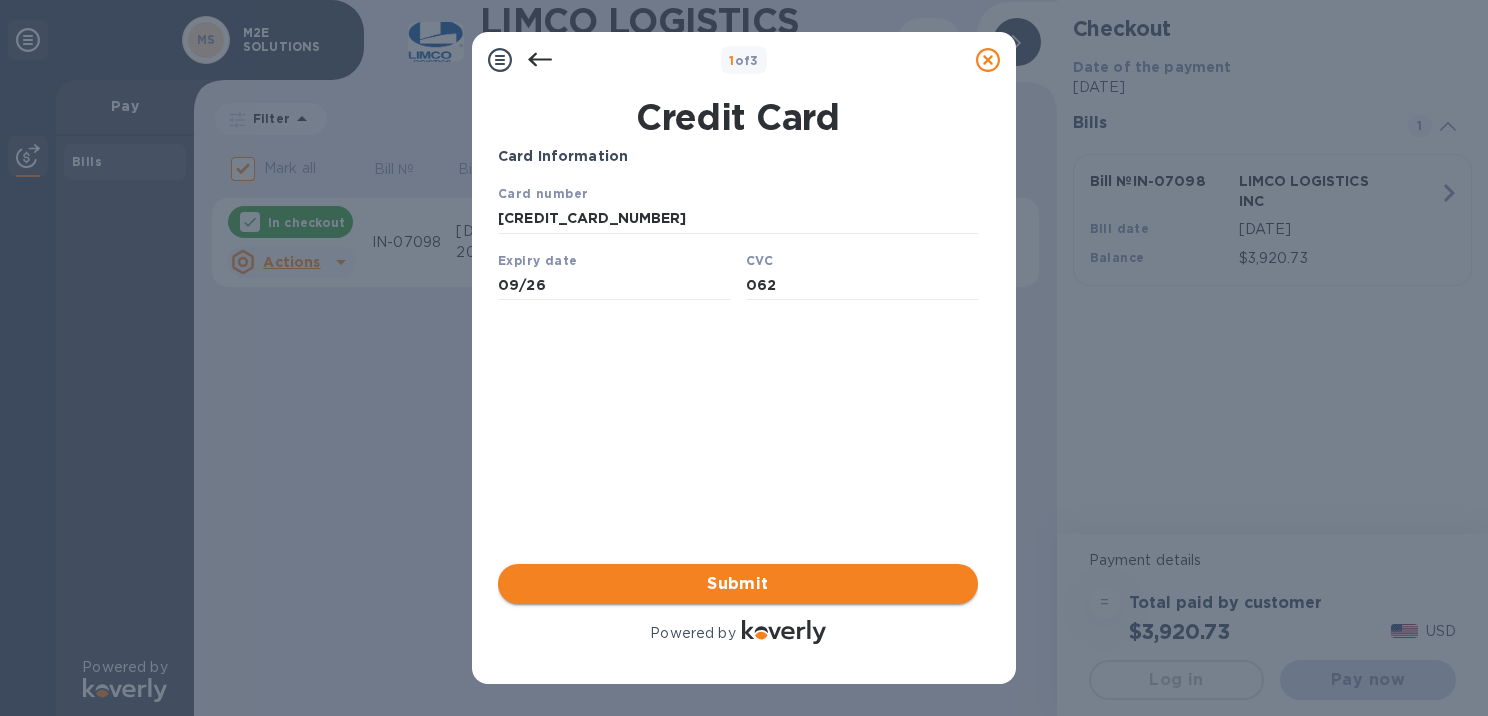 type on "062" 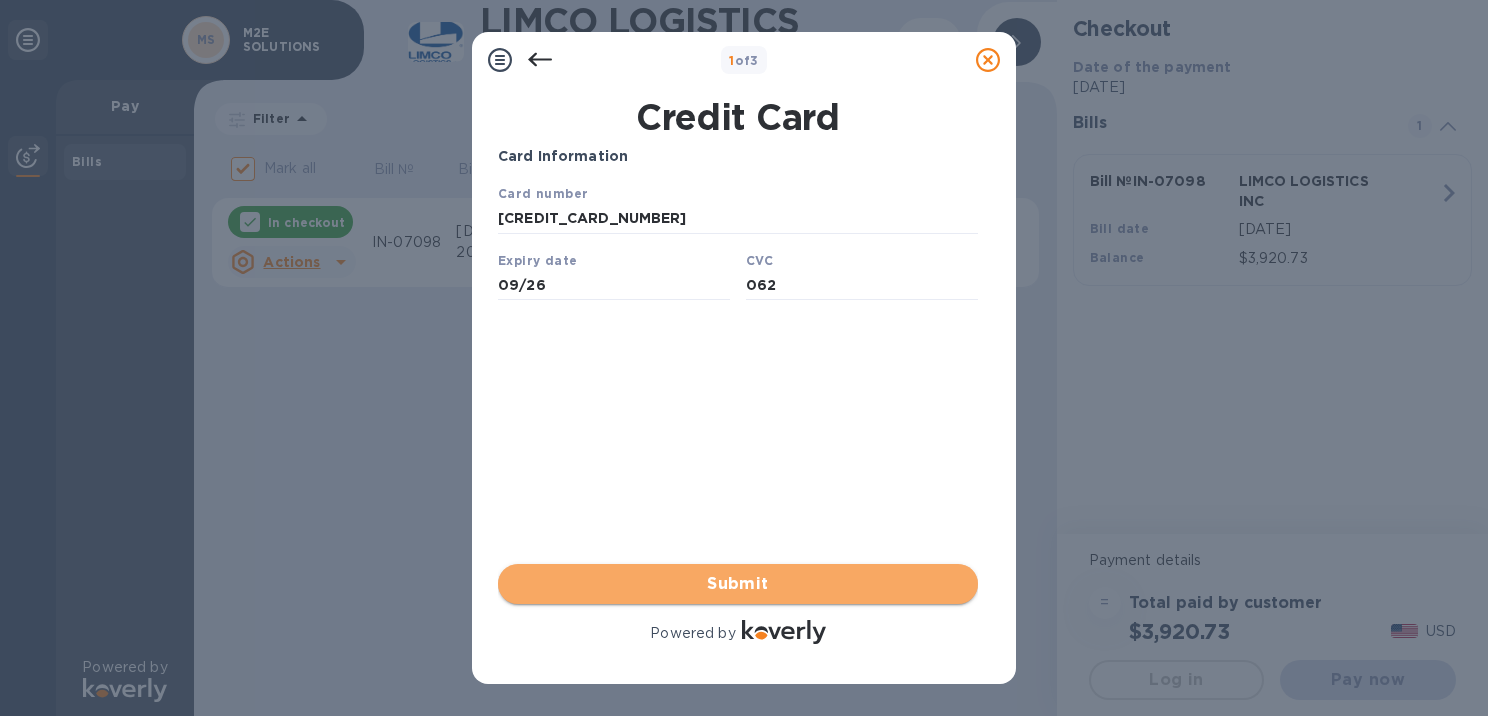 click on "Submit" at bounding box center (738, 584) 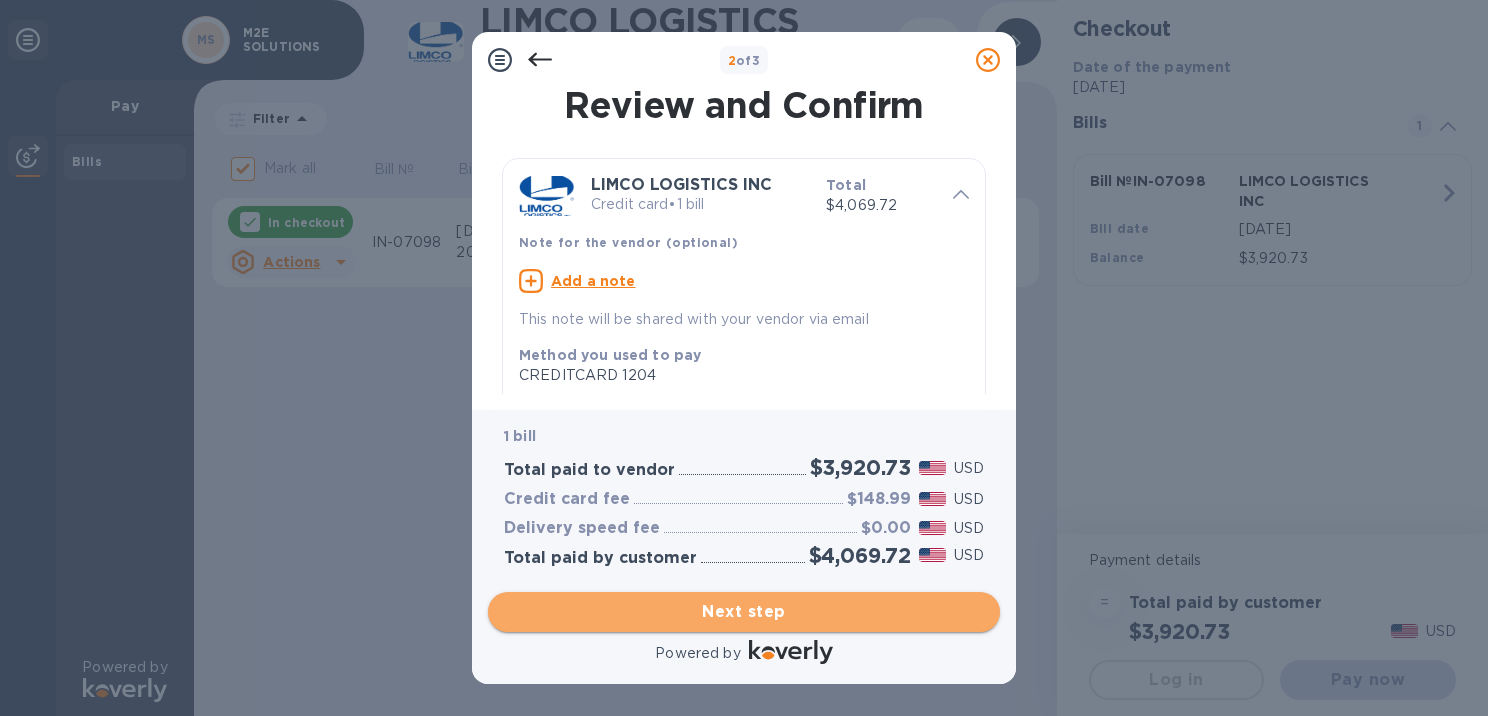 click on "Next step" at bounding box center [744, 612] 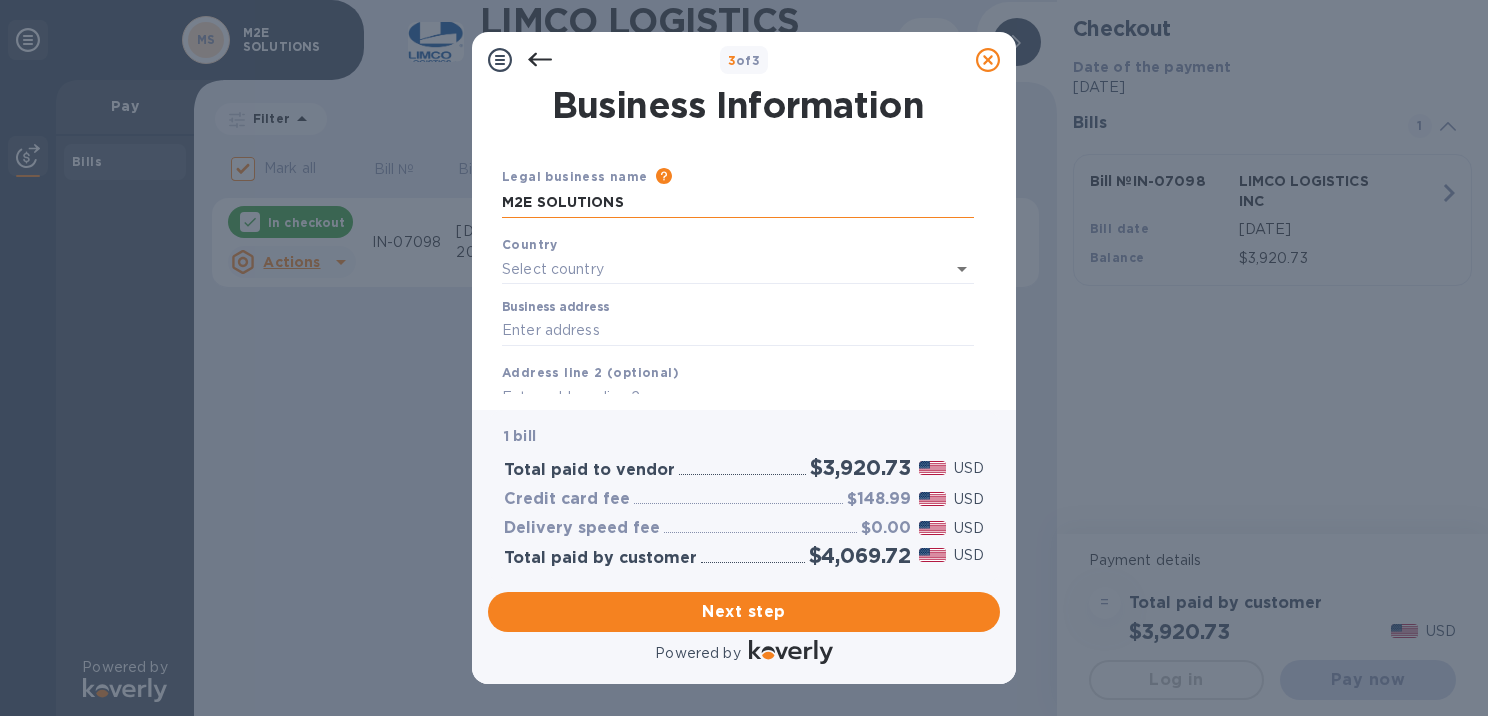 click on "M2E SOLUTIONS" at bounding box center (738, 203) 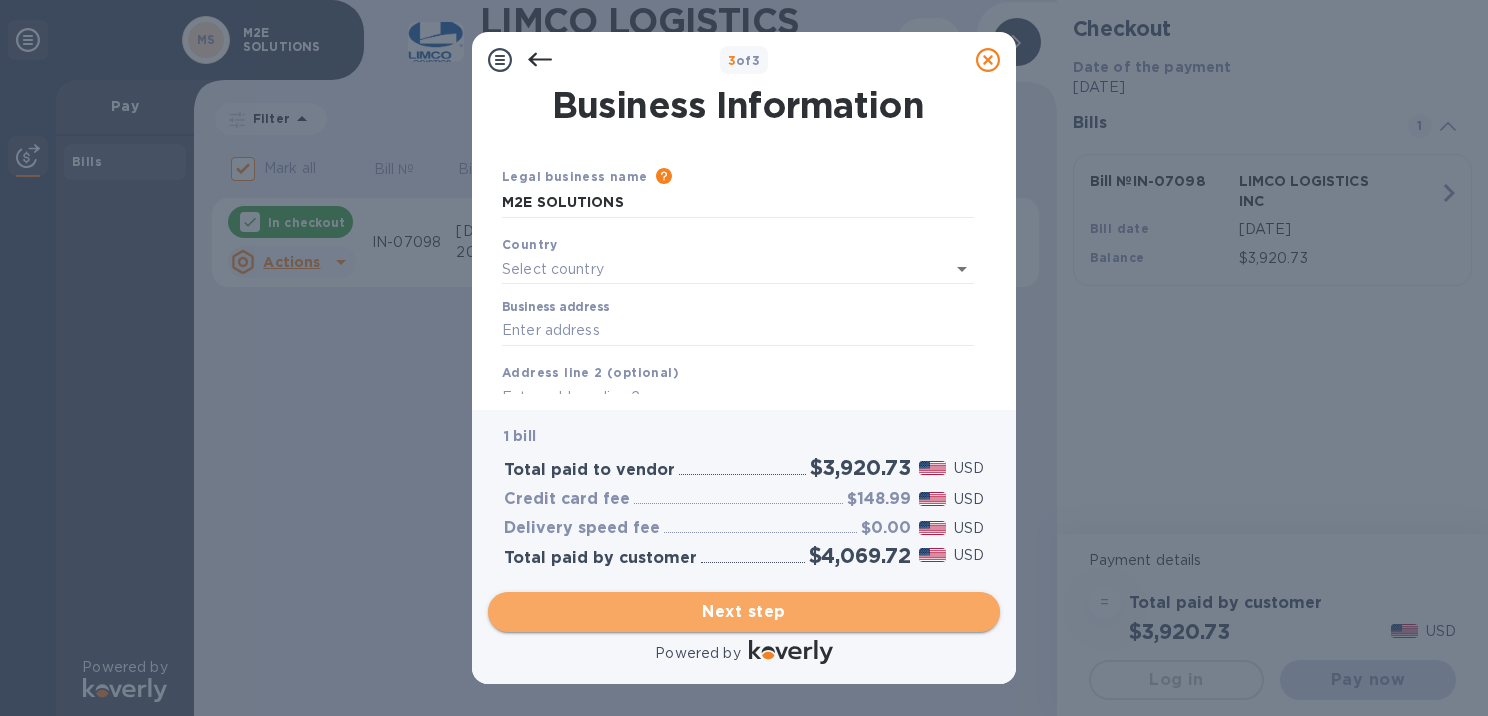 click on "Next step" at bounding box center (744, 612) 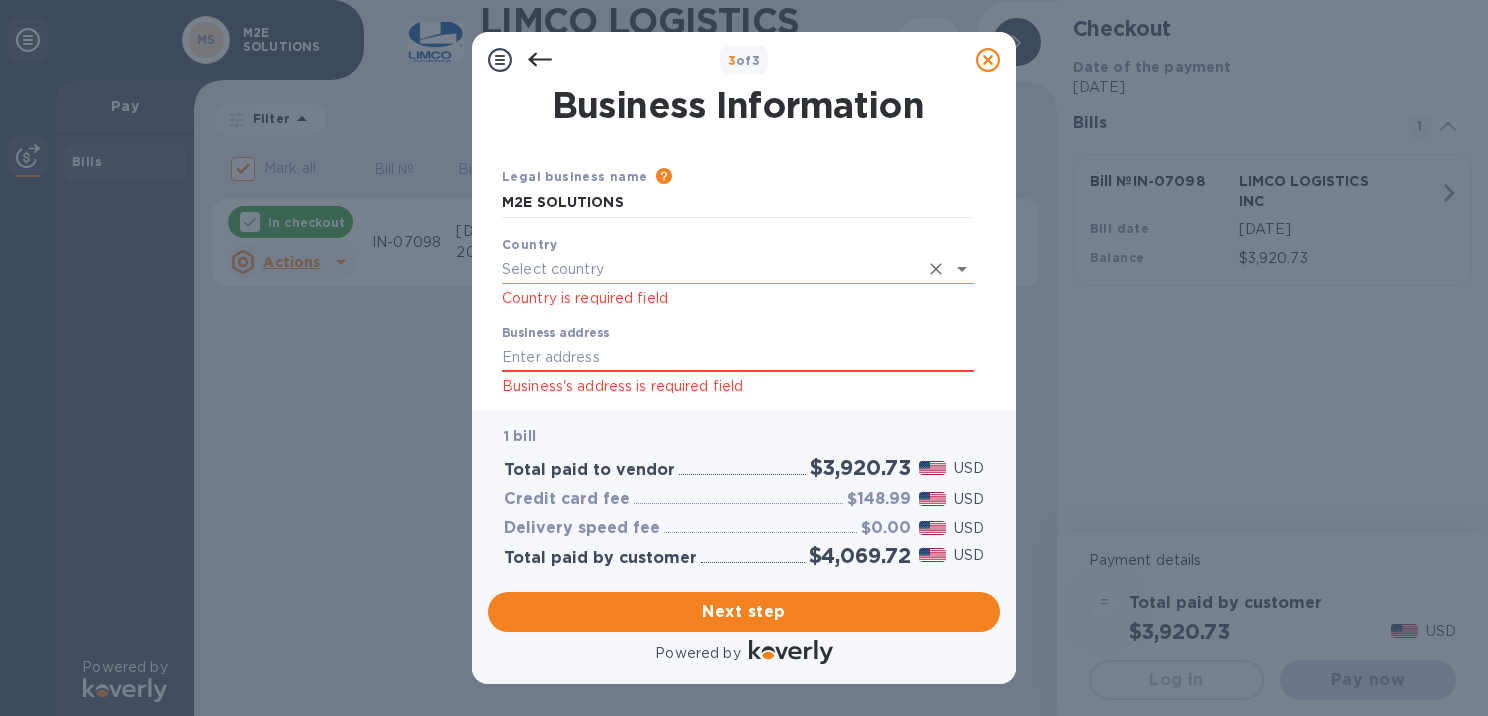 click 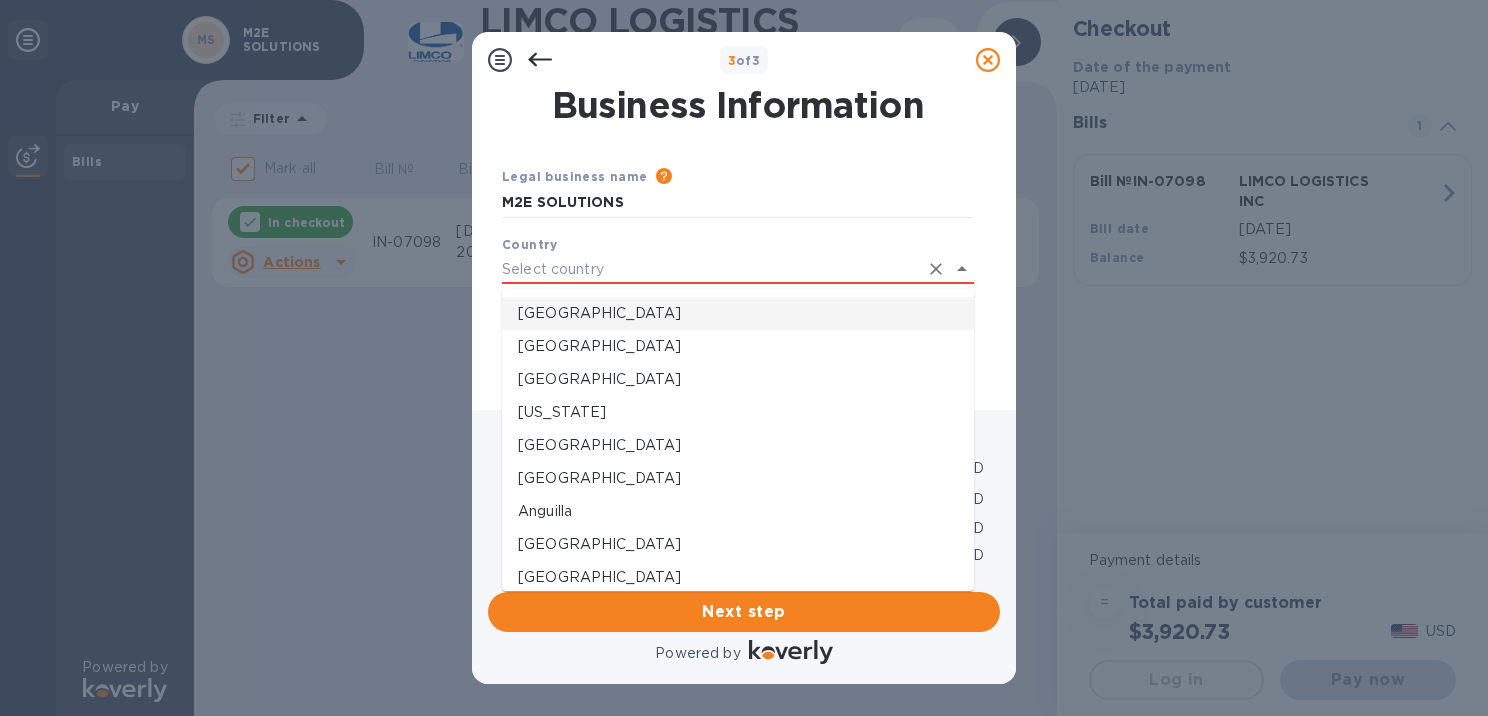 click on "[GEOGRAPHIC_DATA]" at bounding box center [738, 313] 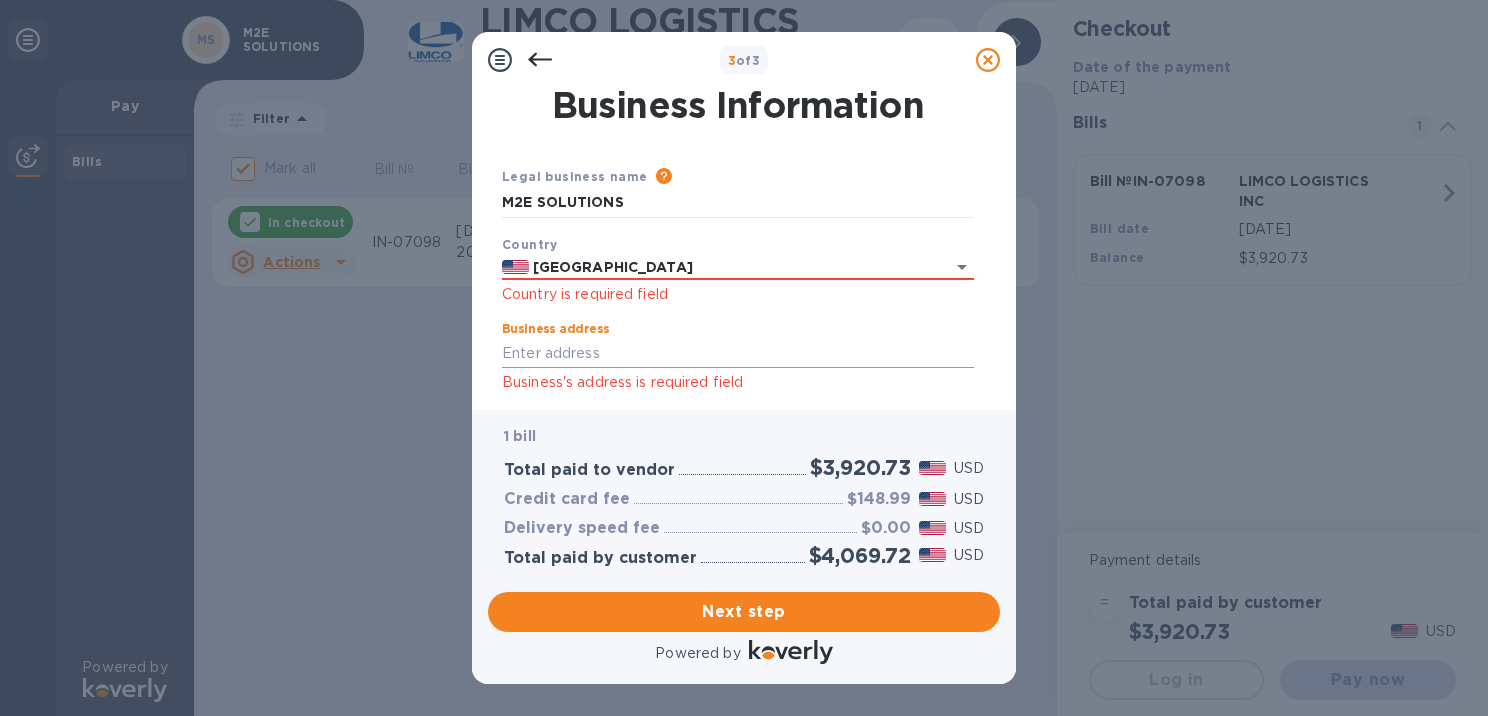 click on "Business address" at bounding box center (738, 353) 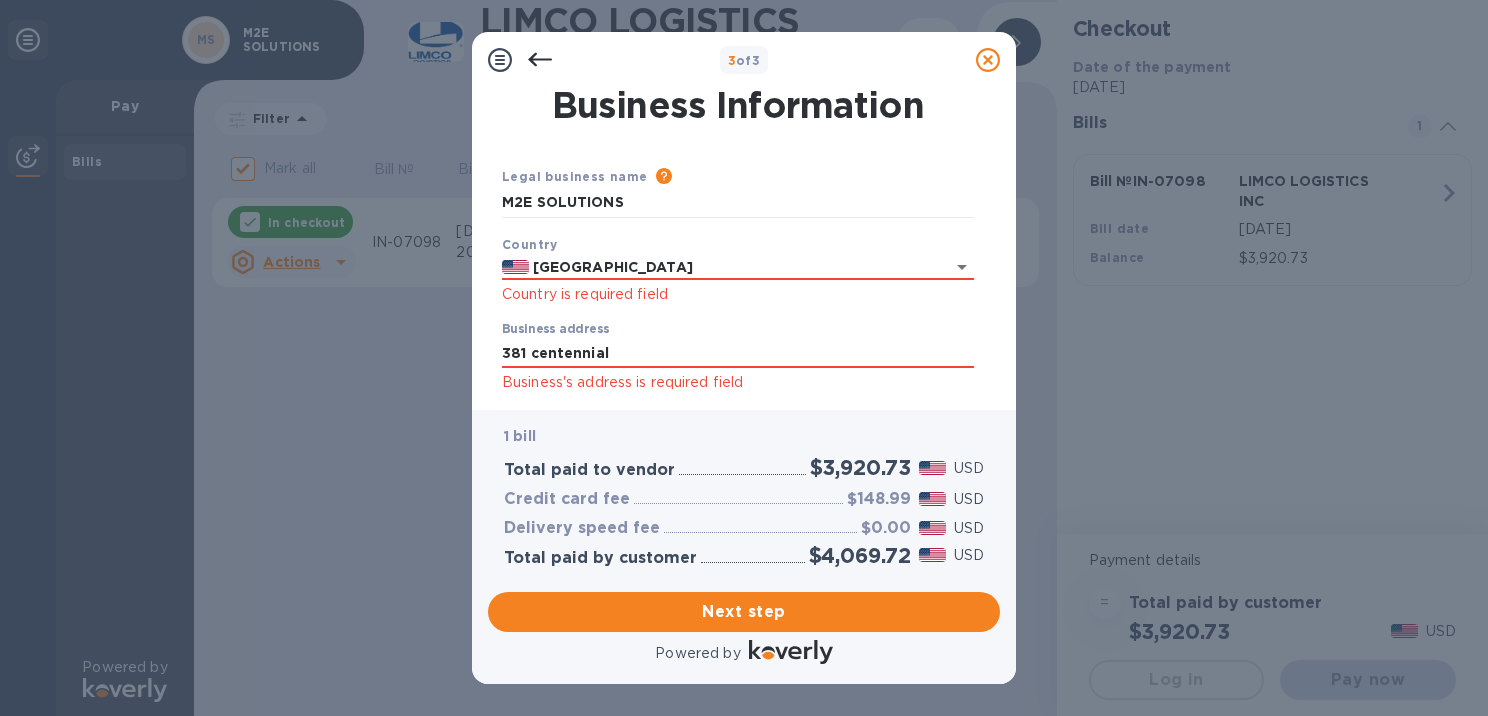 type on "[STREET_ADDRESS]" 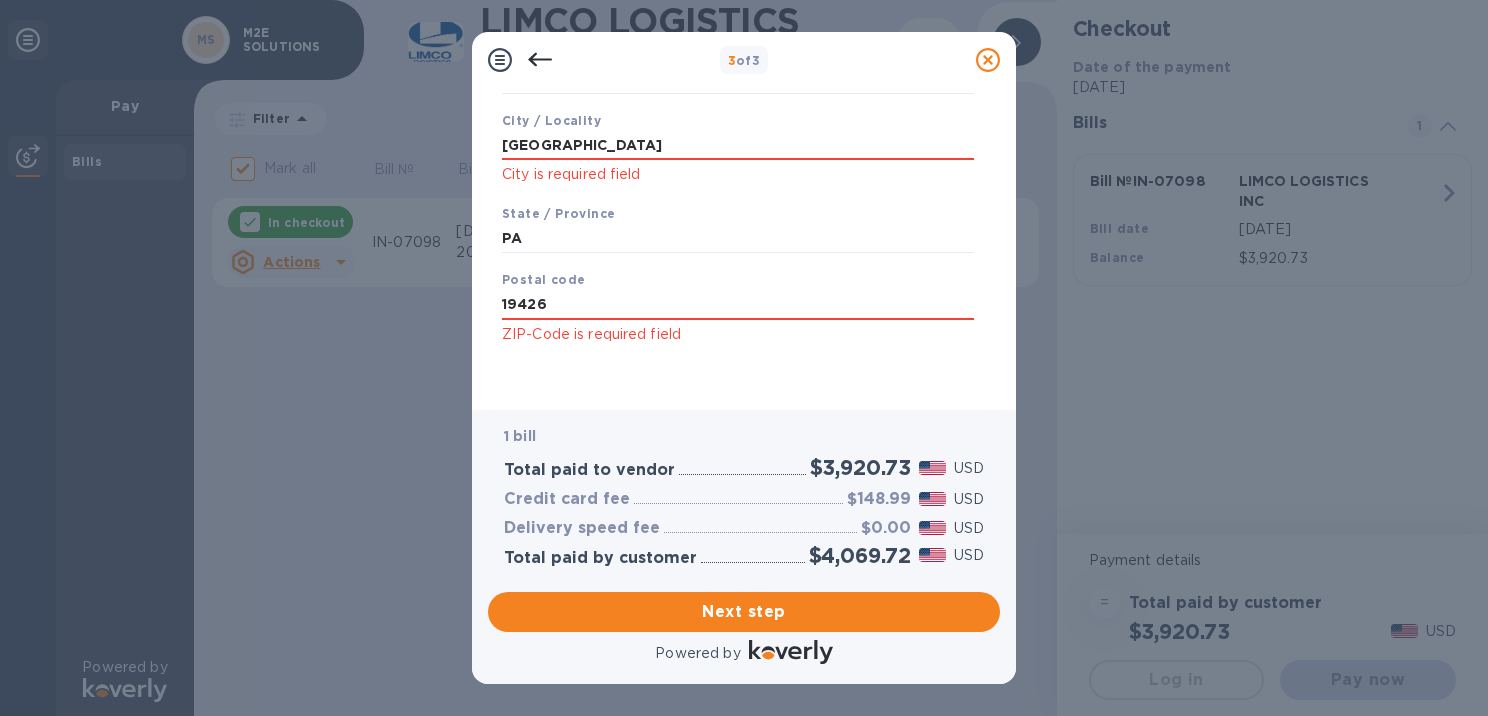 scroll, scrollTop: 369, scrollLeft: 0, axis: vertical 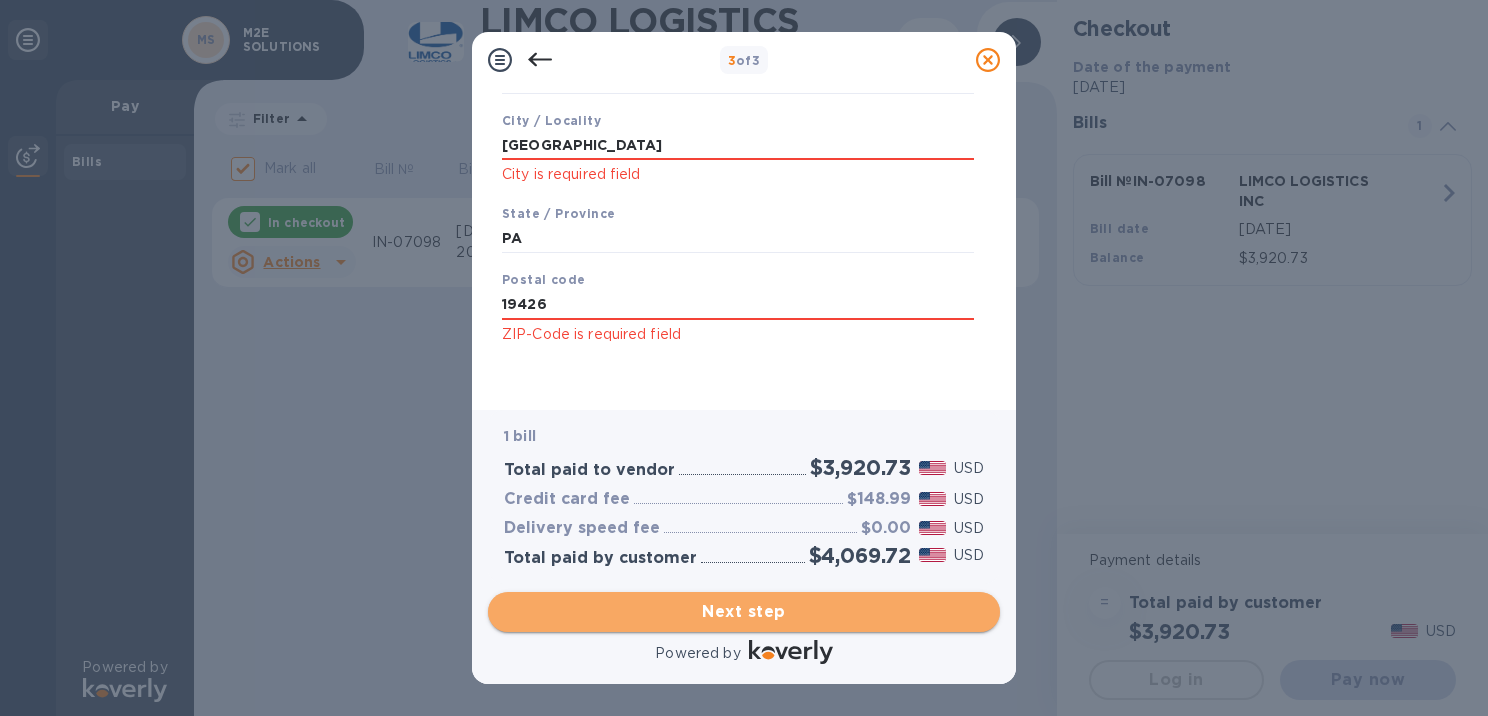click on "Next step" at bounding box center (744, 612) 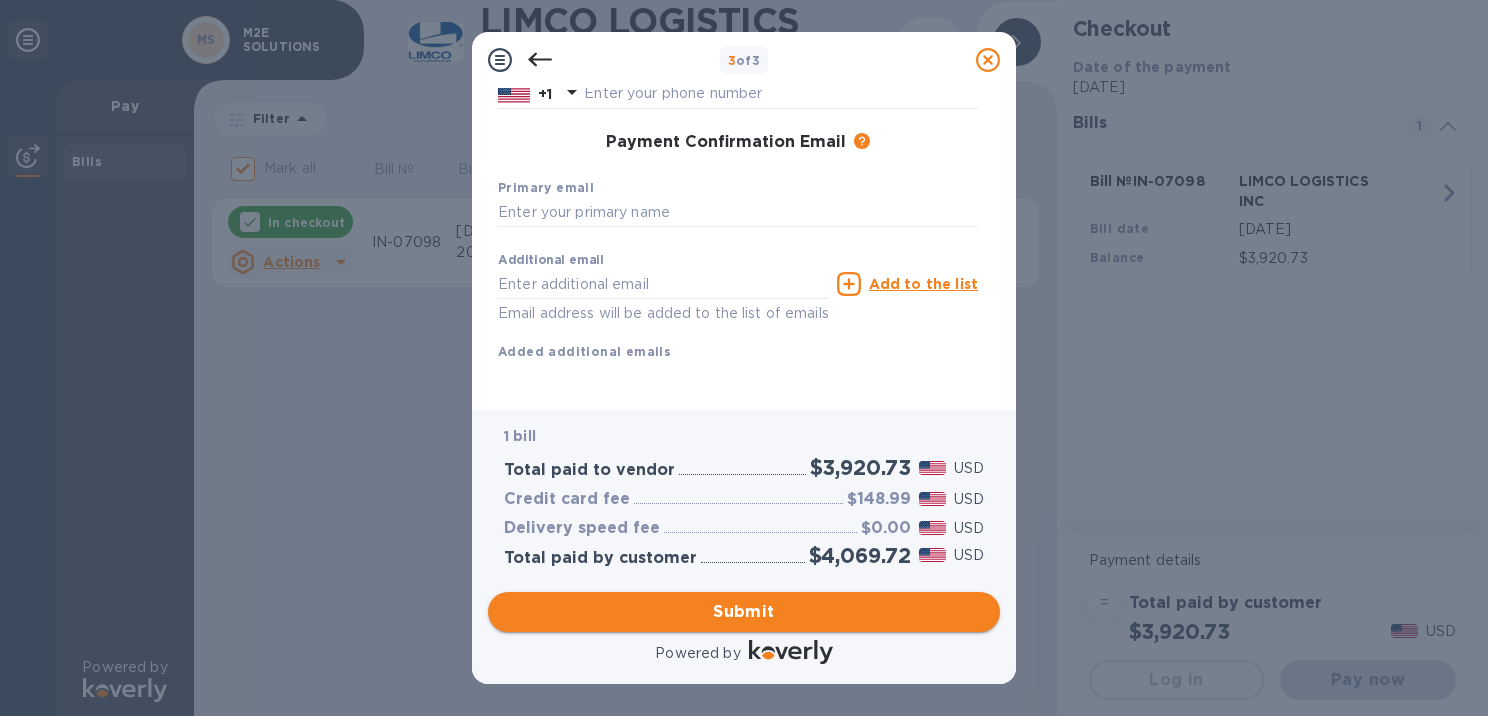 scroll, scrollTop: 311, scrollLeft: 0, axis: vertical 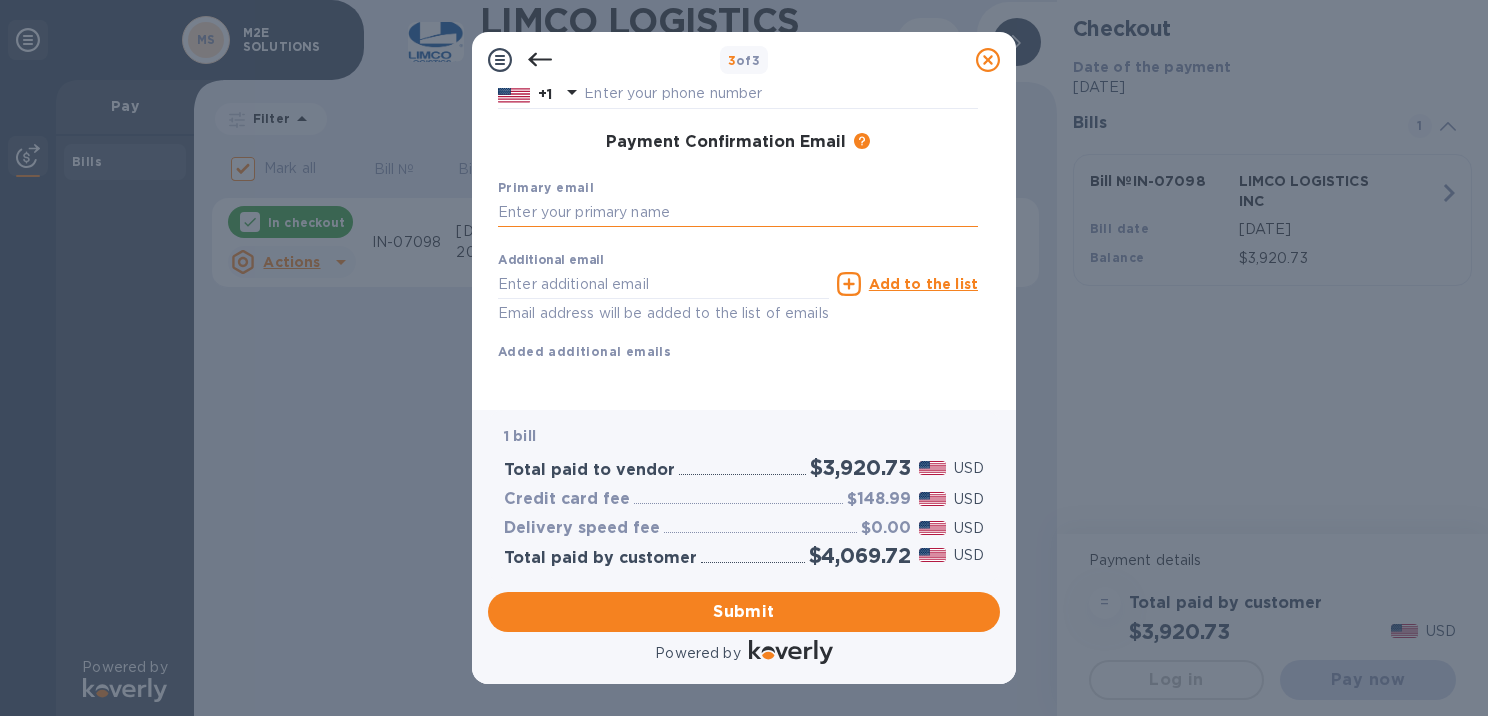 click at bounding box center (738, 213) 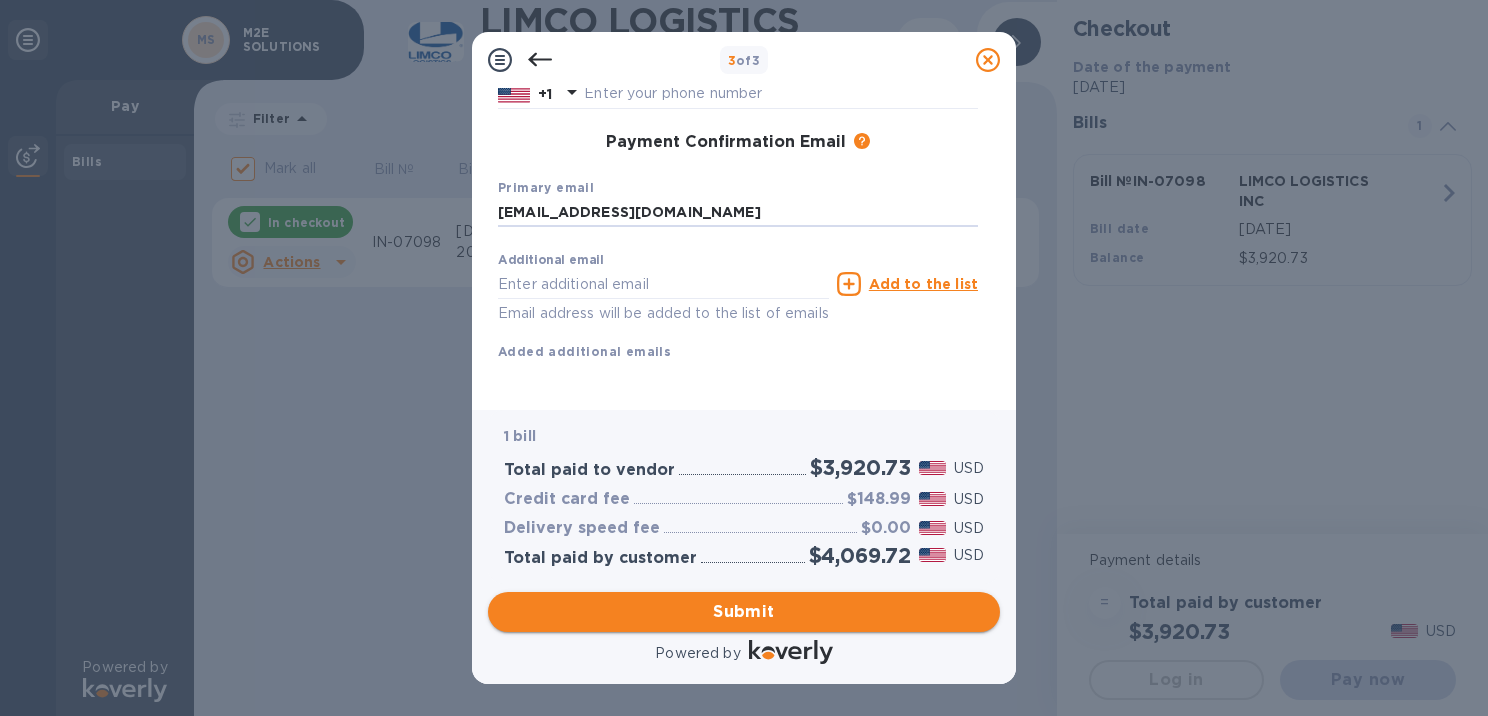 type on "[EMAIL_ADDRESS][DOMAIN_NAME]" 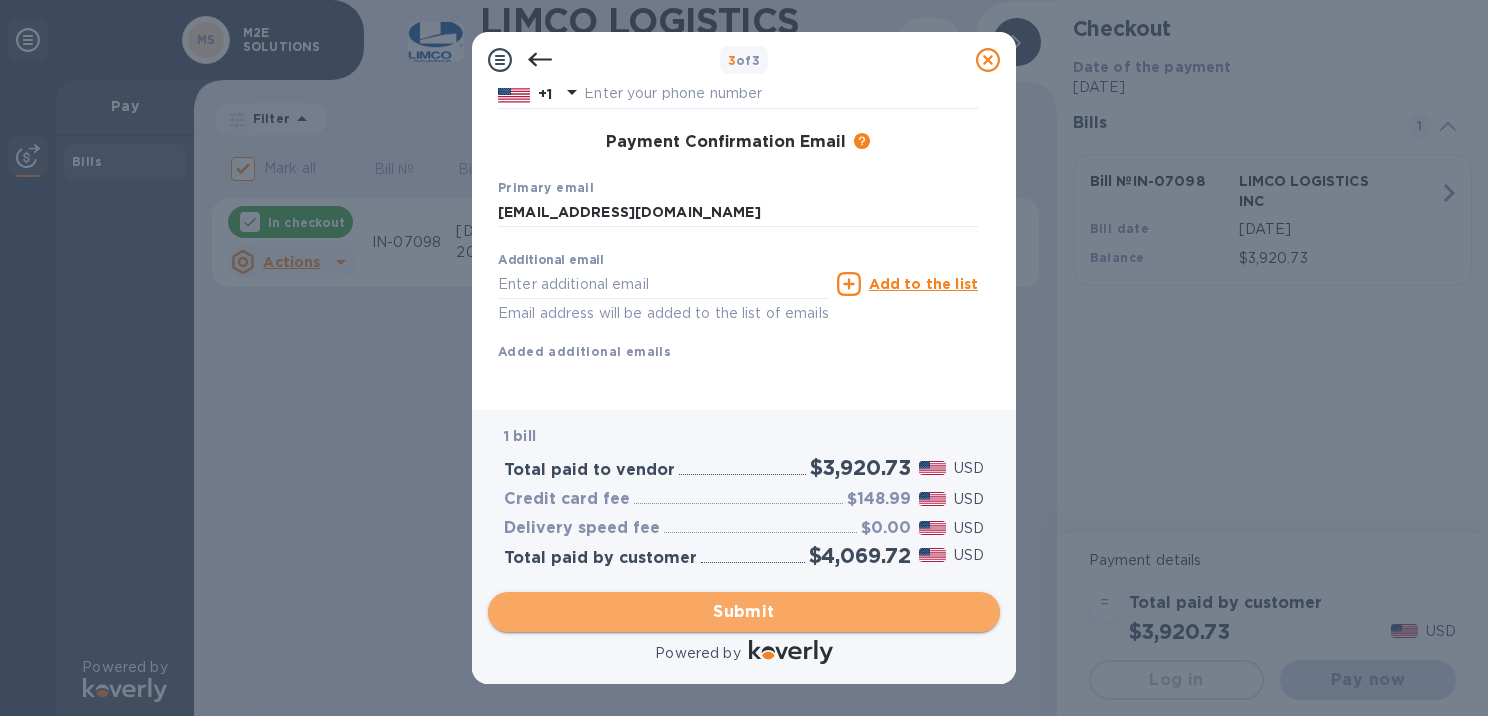 click on "Submit" at bounding box center [744, 612] 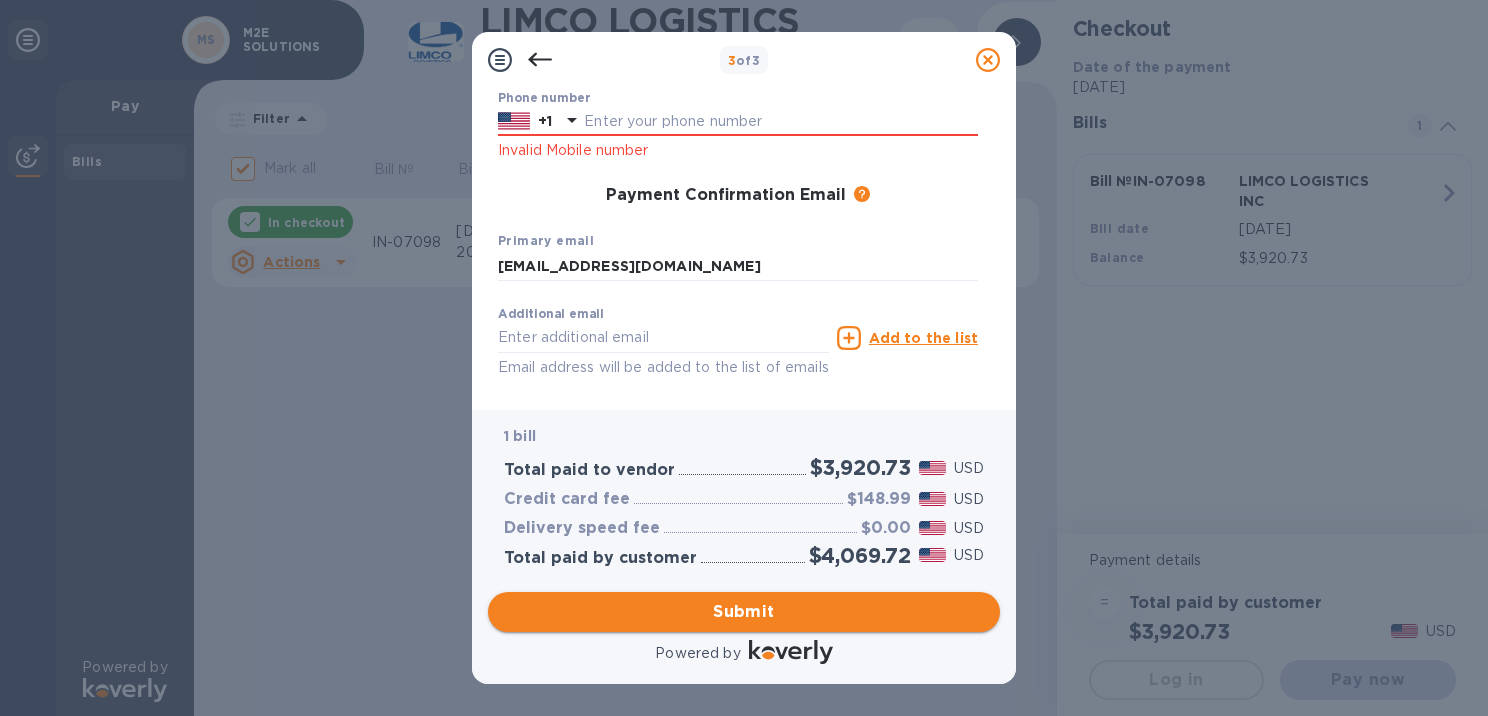 scroll, scrollTop: 363, scrollLeft: 0, axis: vertical 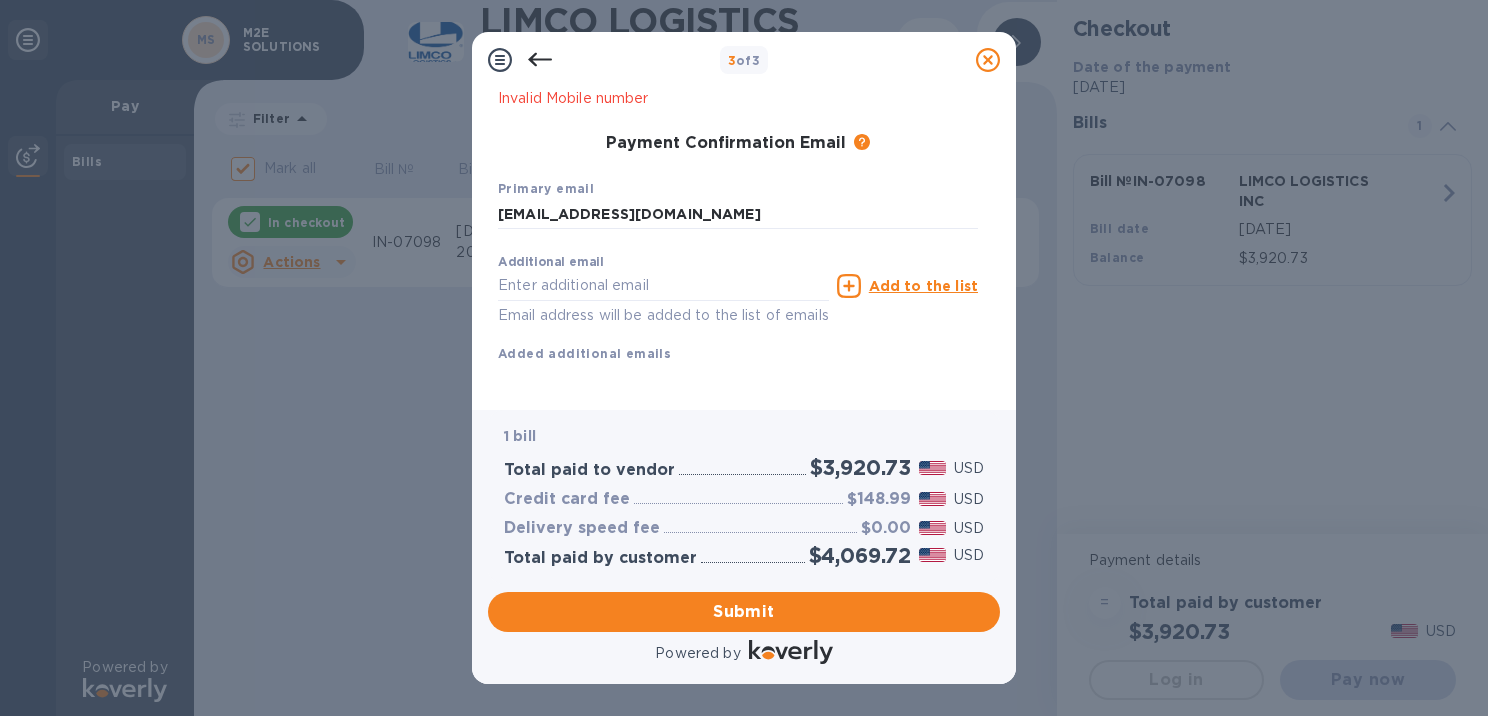 click 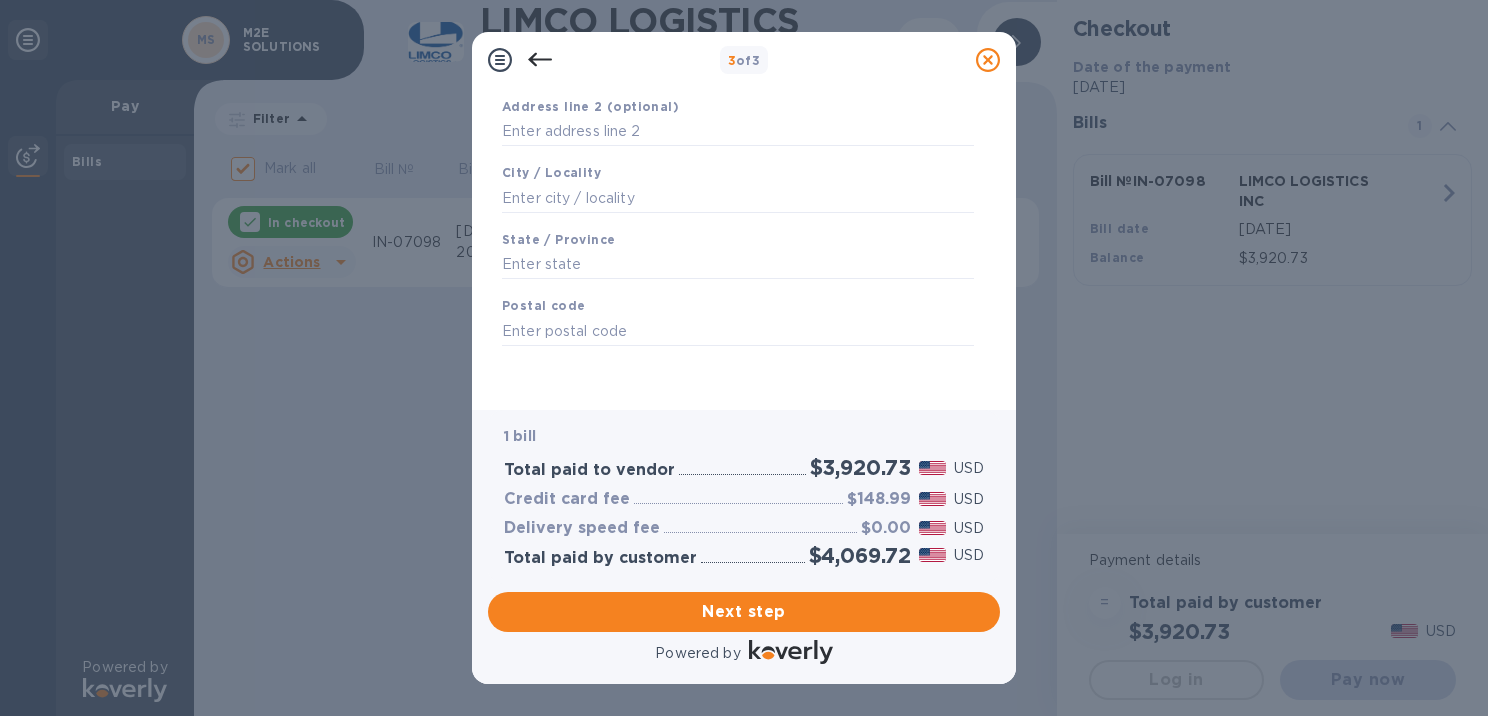 scroll, scrollTop: 0, scrollLeft: 0, axis: both 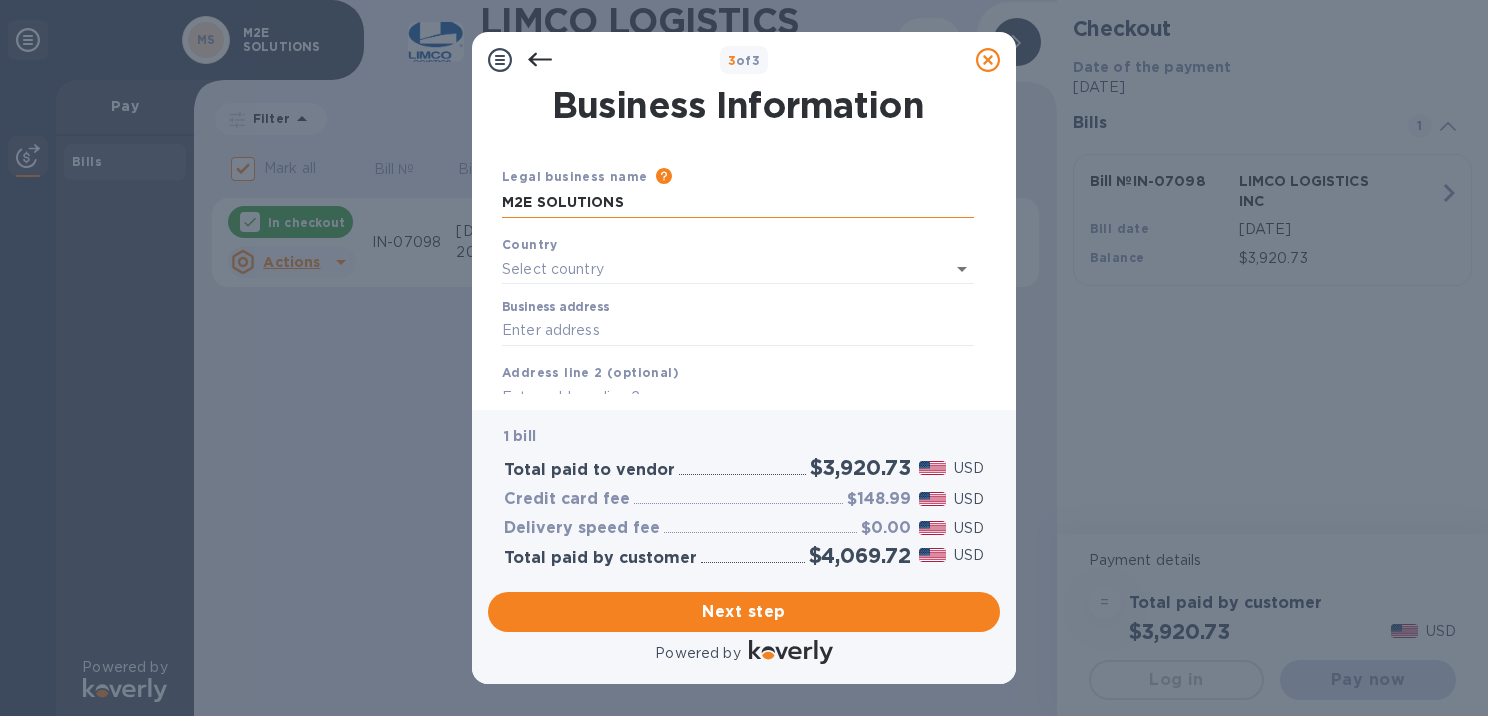 click on "M2E SOLUTIONS" at bounding box center (738, 203) 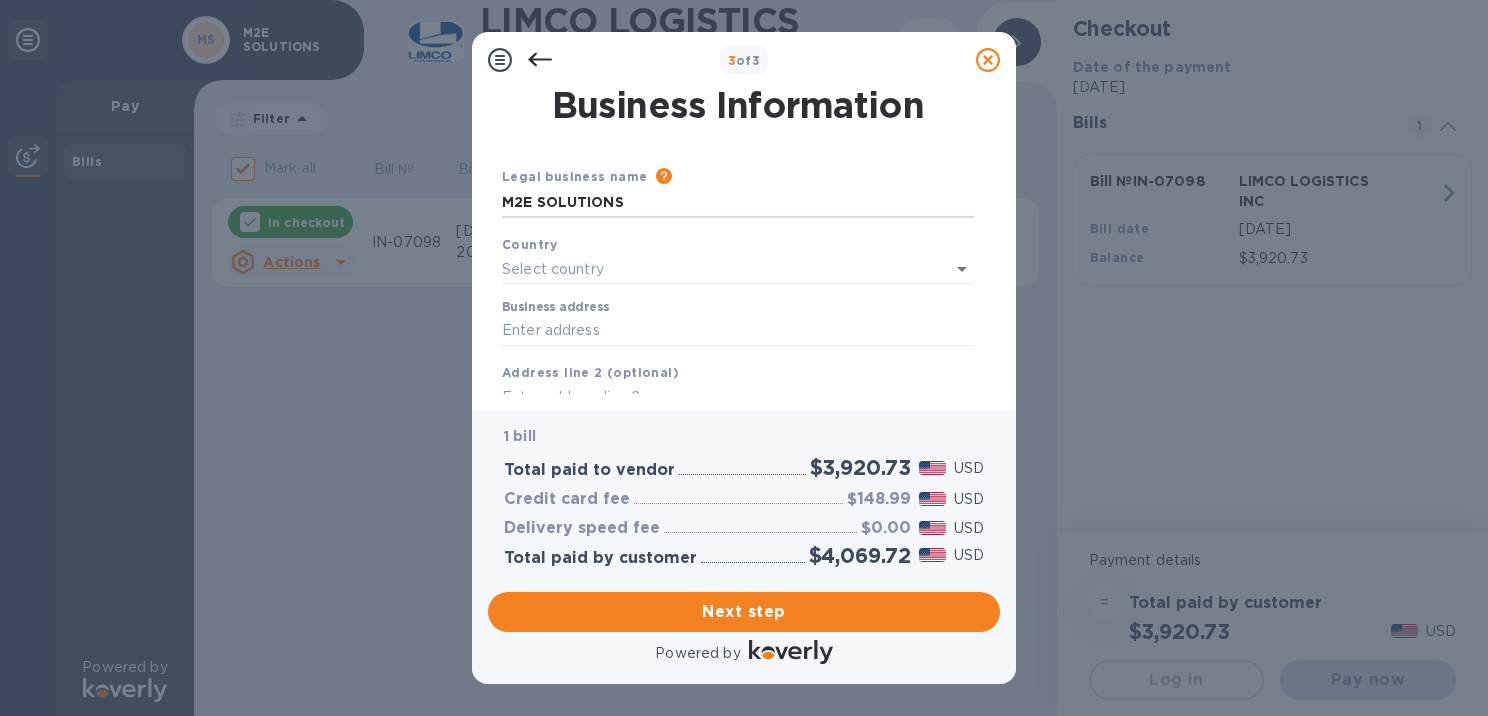 drag, startPoint x: 648, startPoint y: 207, endPoint x: 428, endPoint y: 244, distance: 223.08966 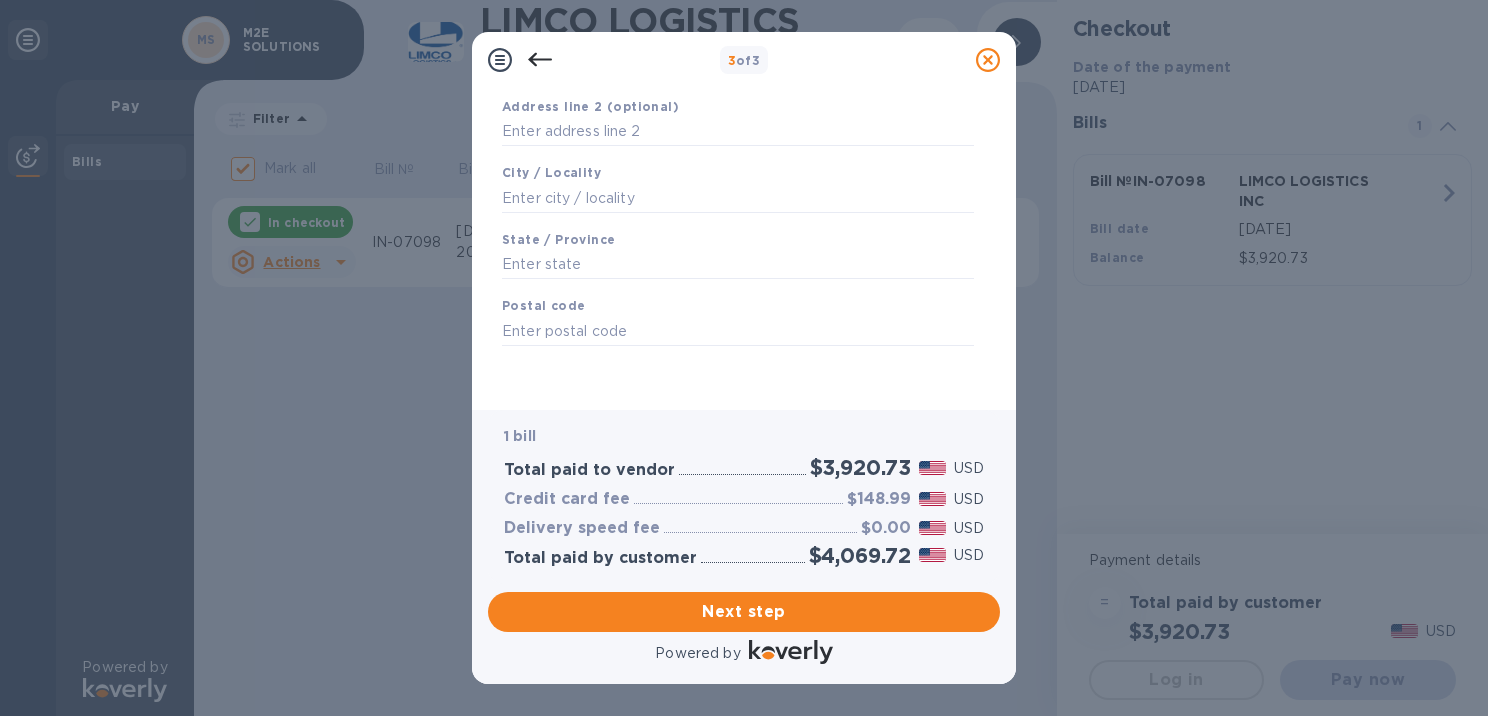scroll, scrollTop: 0, scrollLeft: 0, axis: both 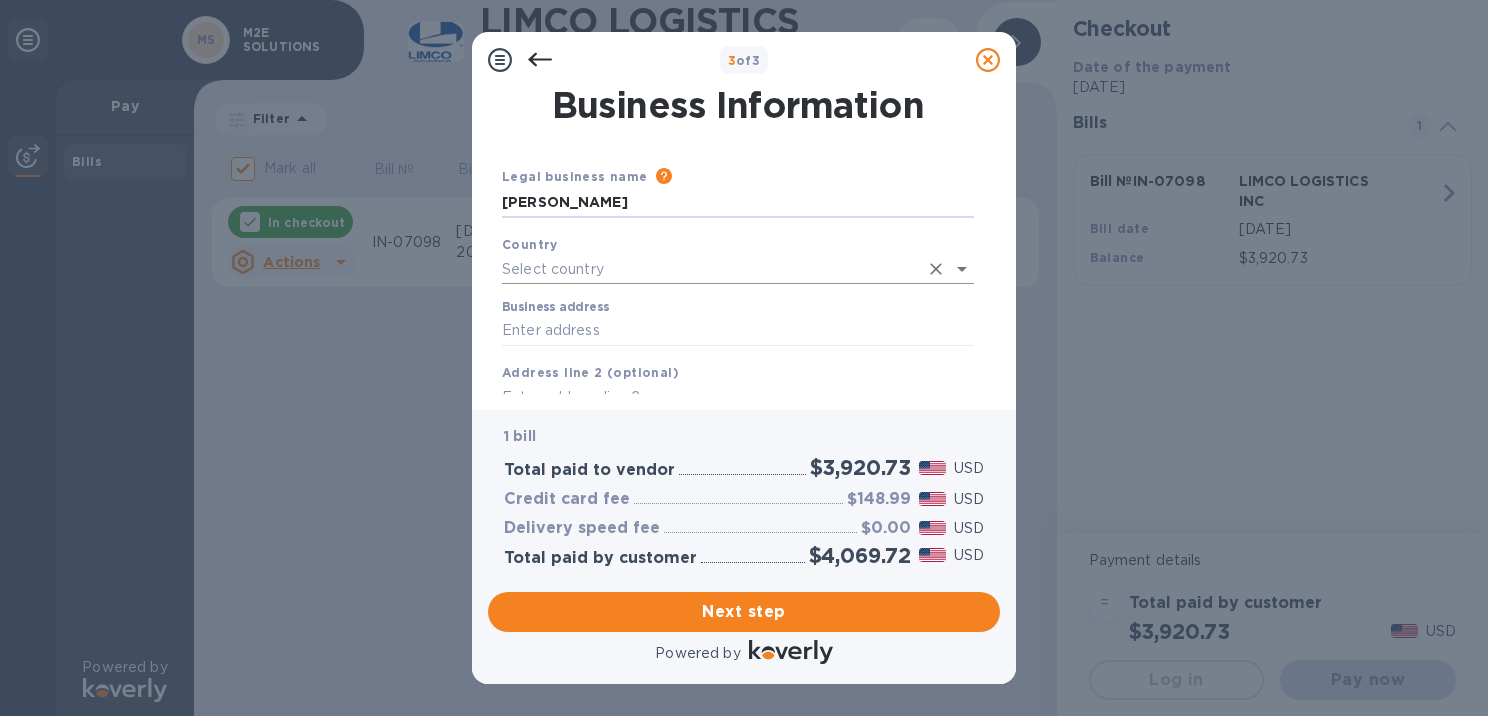 type on "[PERSON_NAME]" 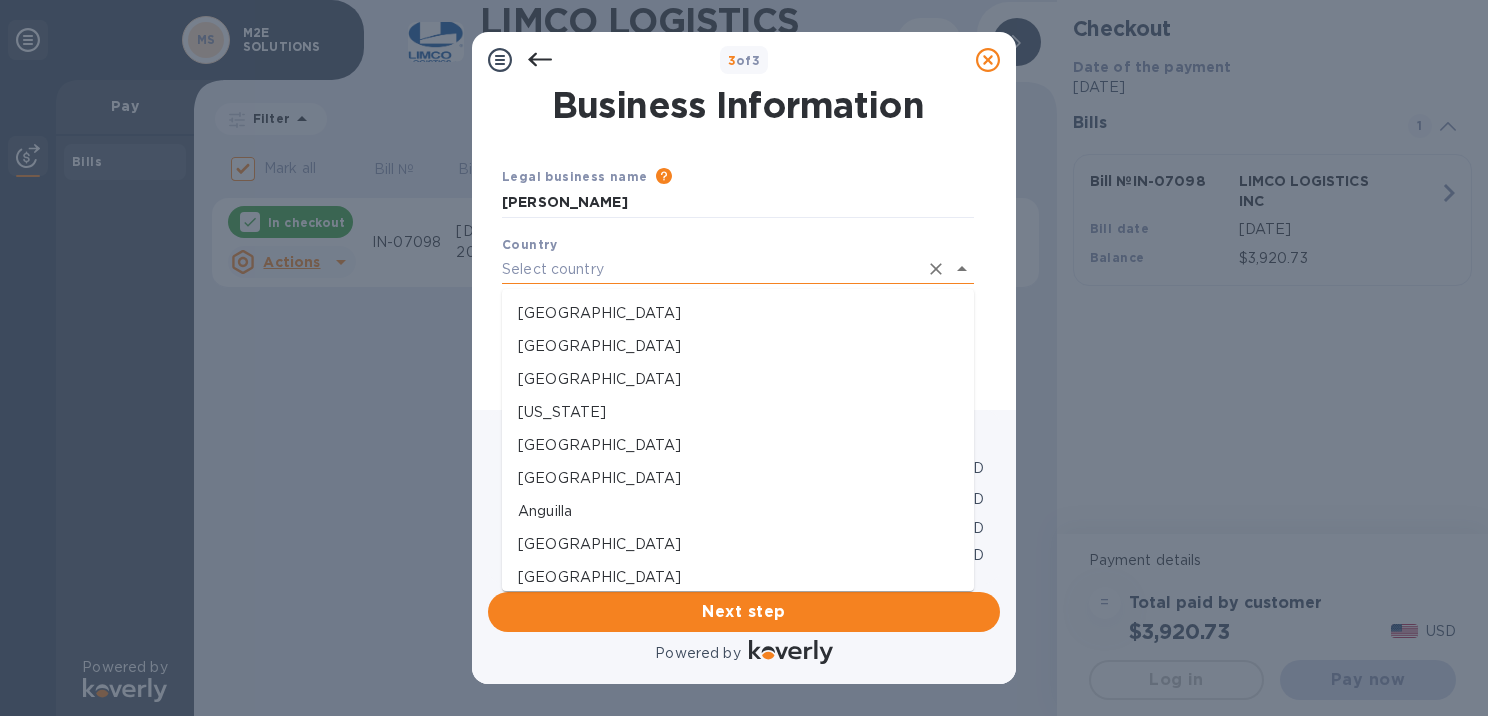 click at bounding box center [710, 269] 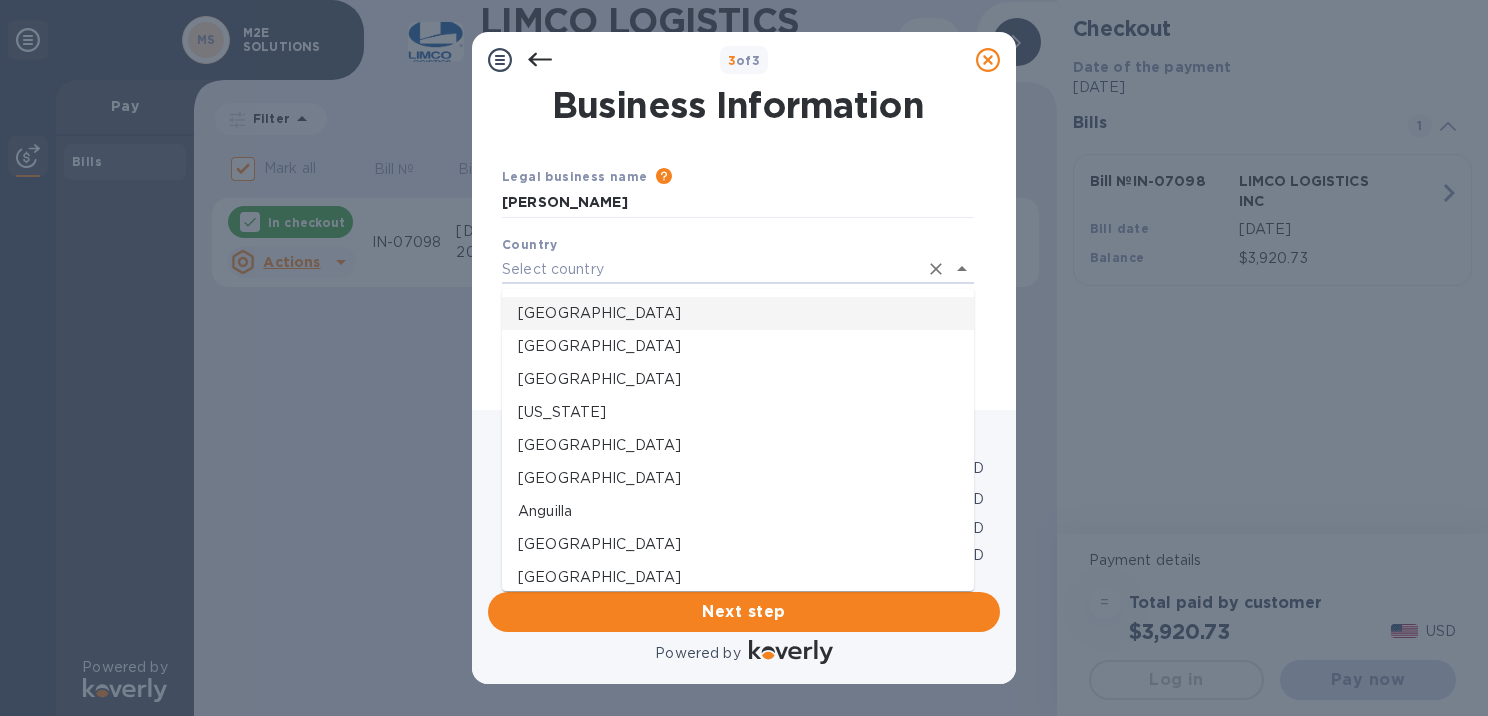 click on "[GEOGRAPHIC_DATA]" at bounding box center [738, 313] 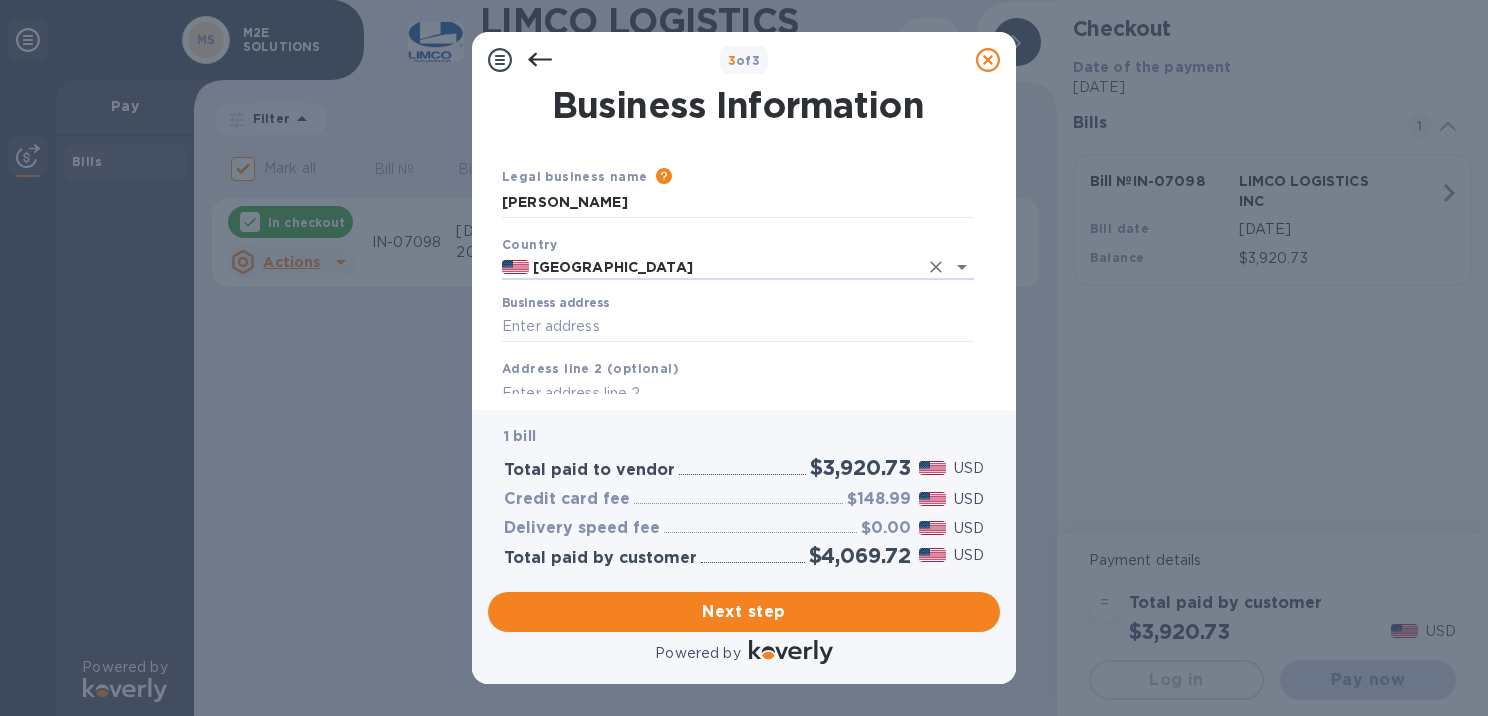 click on "Business address" at bounding box center (738, 327) 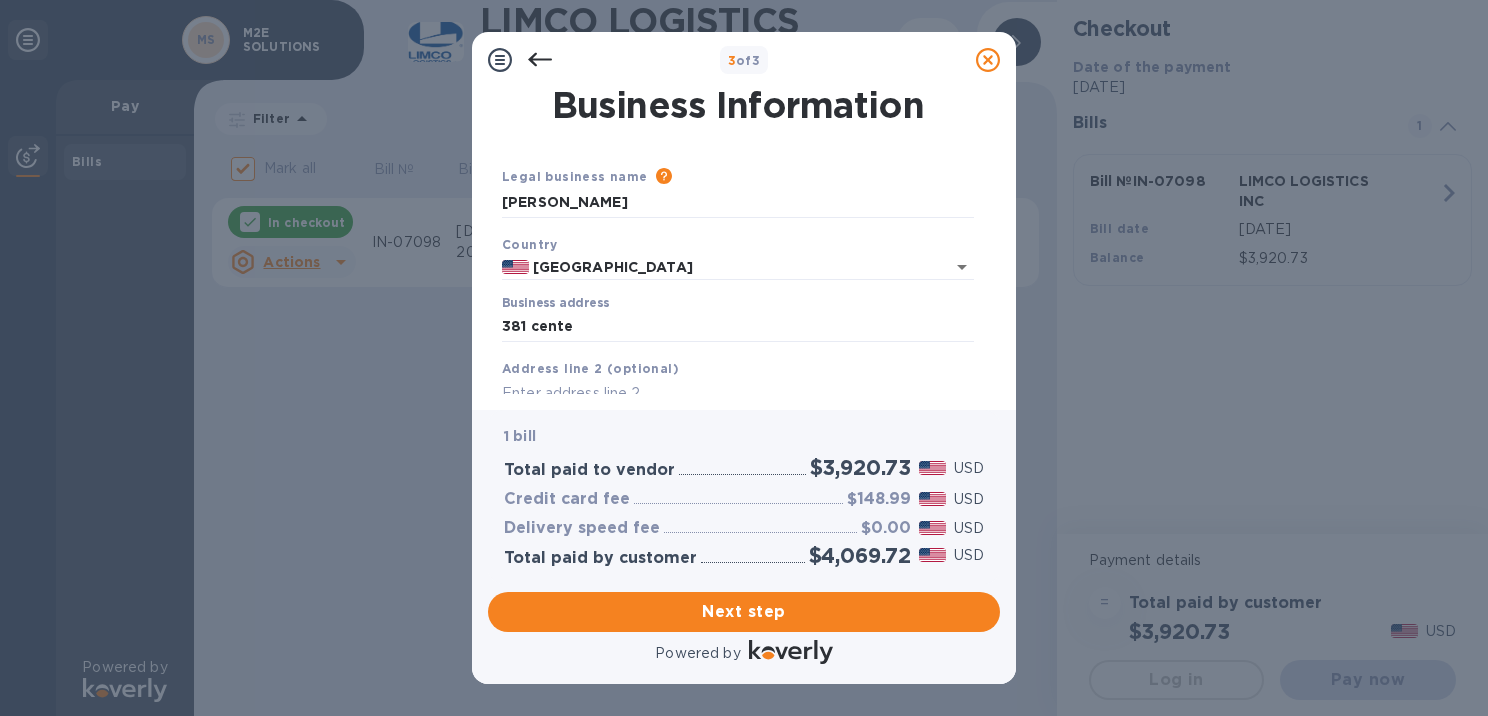 type on "[STREET_ADDRESS]" 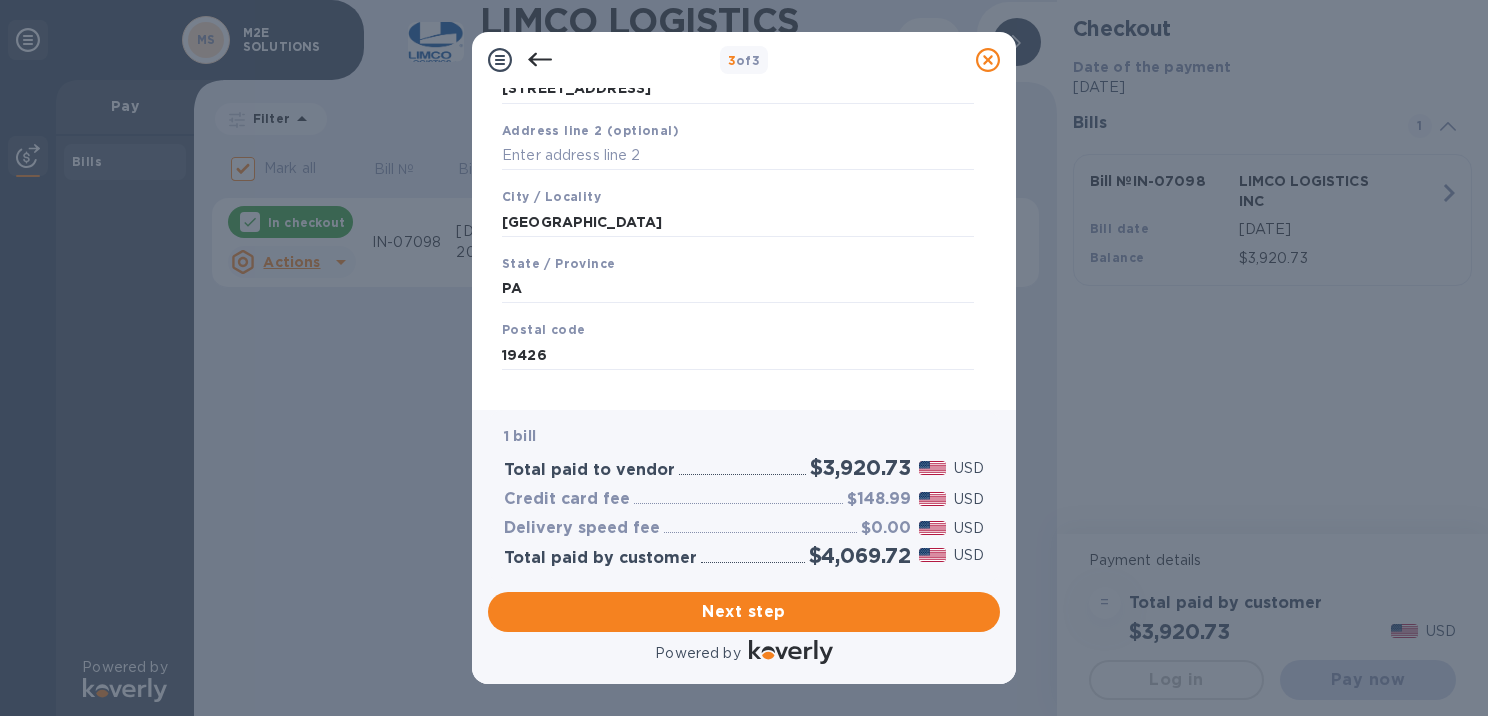 scroll, scrollTop: 264, scrollLeft: 0, axis: vertical 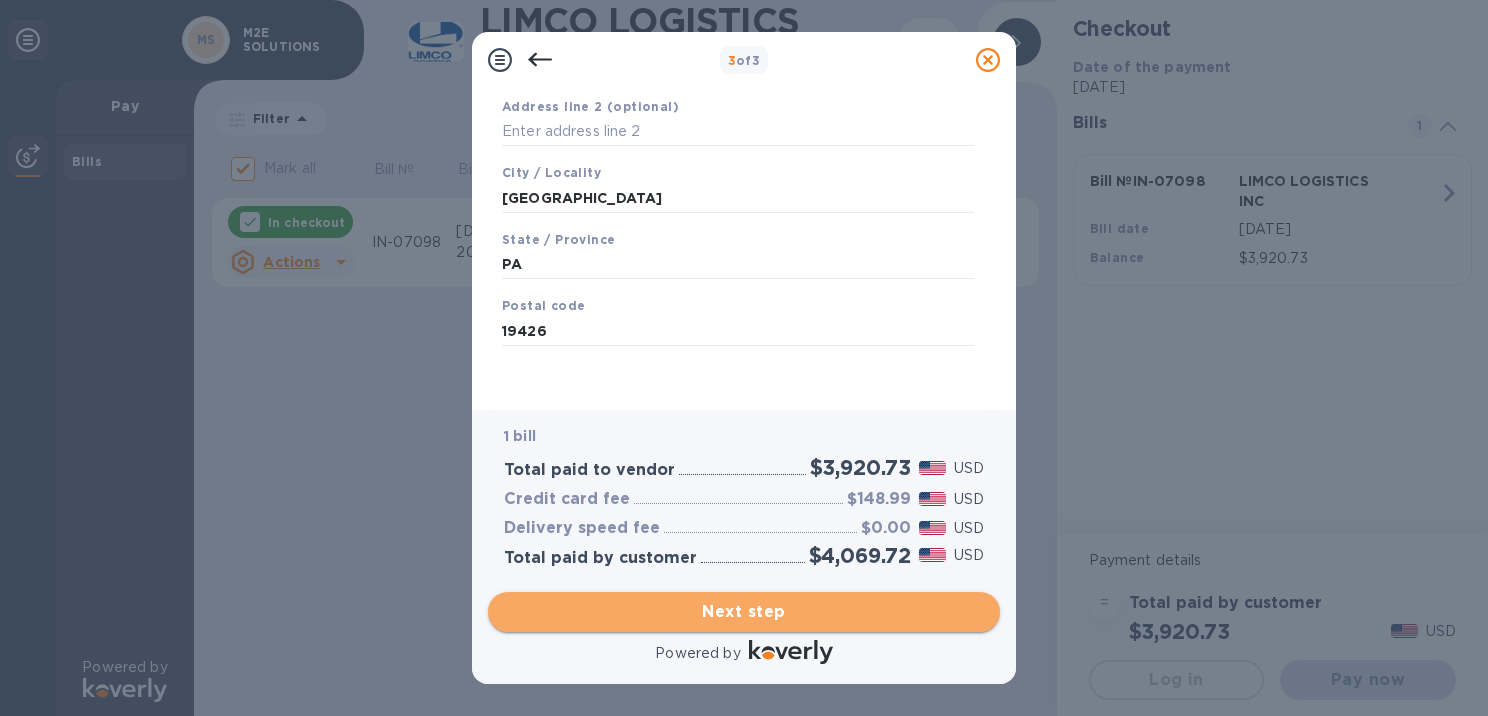 click on "Next step" at bounding box center [744, 612] 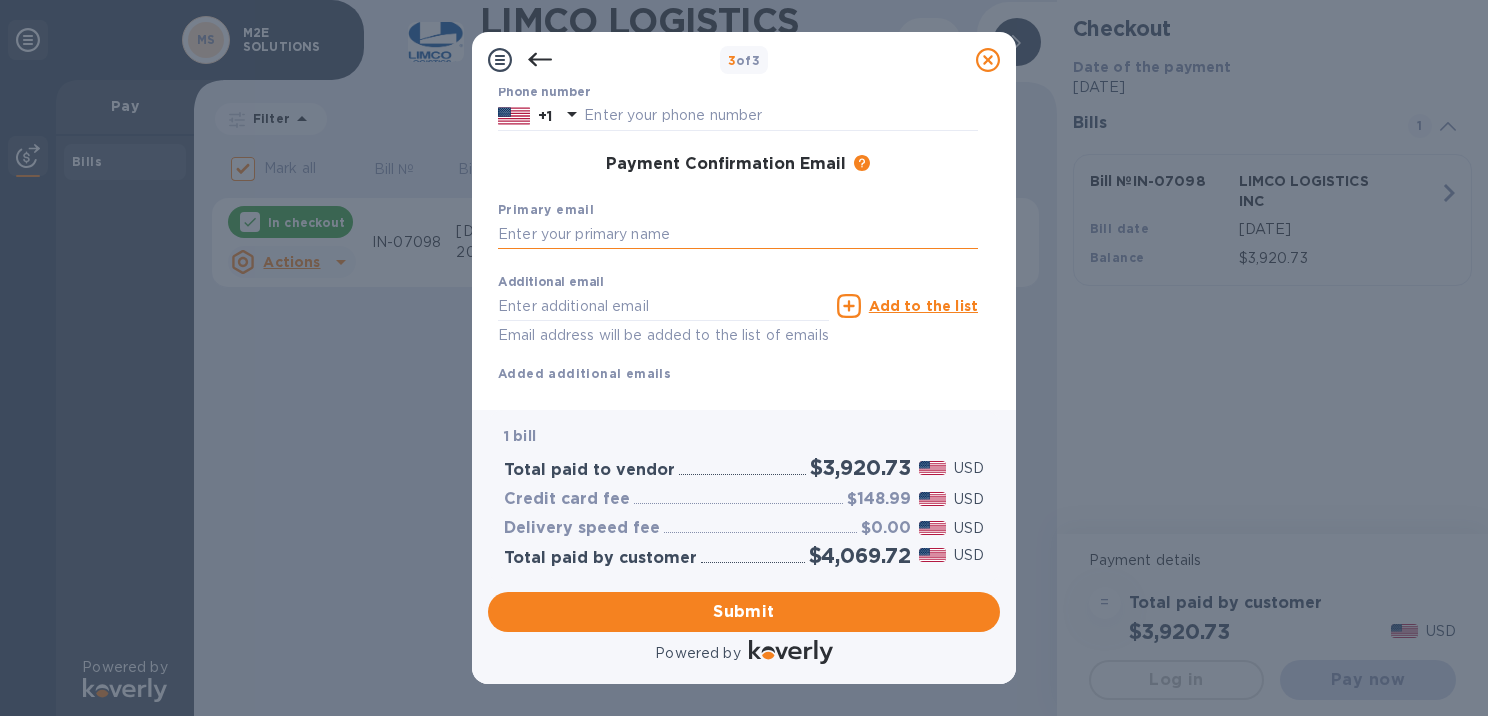 click at bounding box center [738, 235] 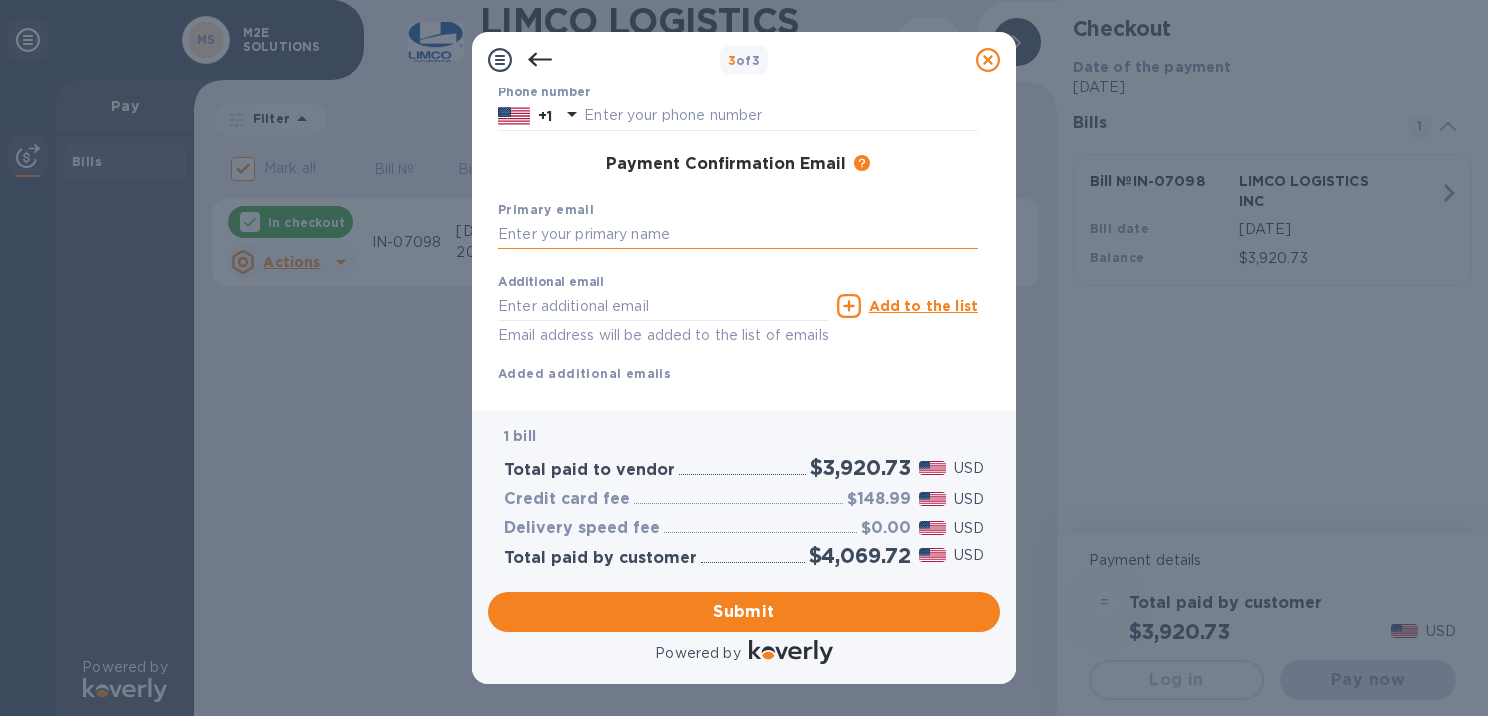 type on "[EMAIL_ADDRESS][DOMAIN_NAME]" 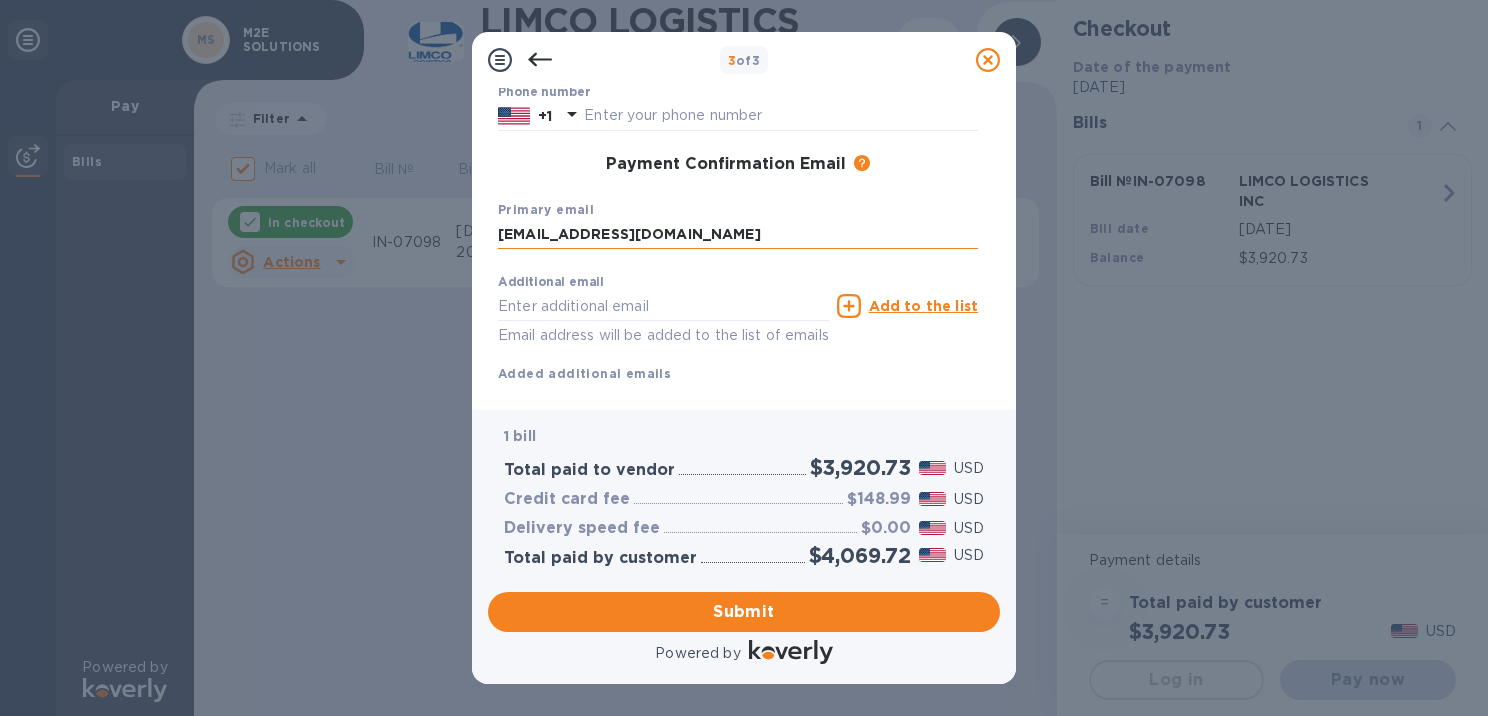 type on "[EMAIL_ADDRESS][DOMAIN_NAME]" 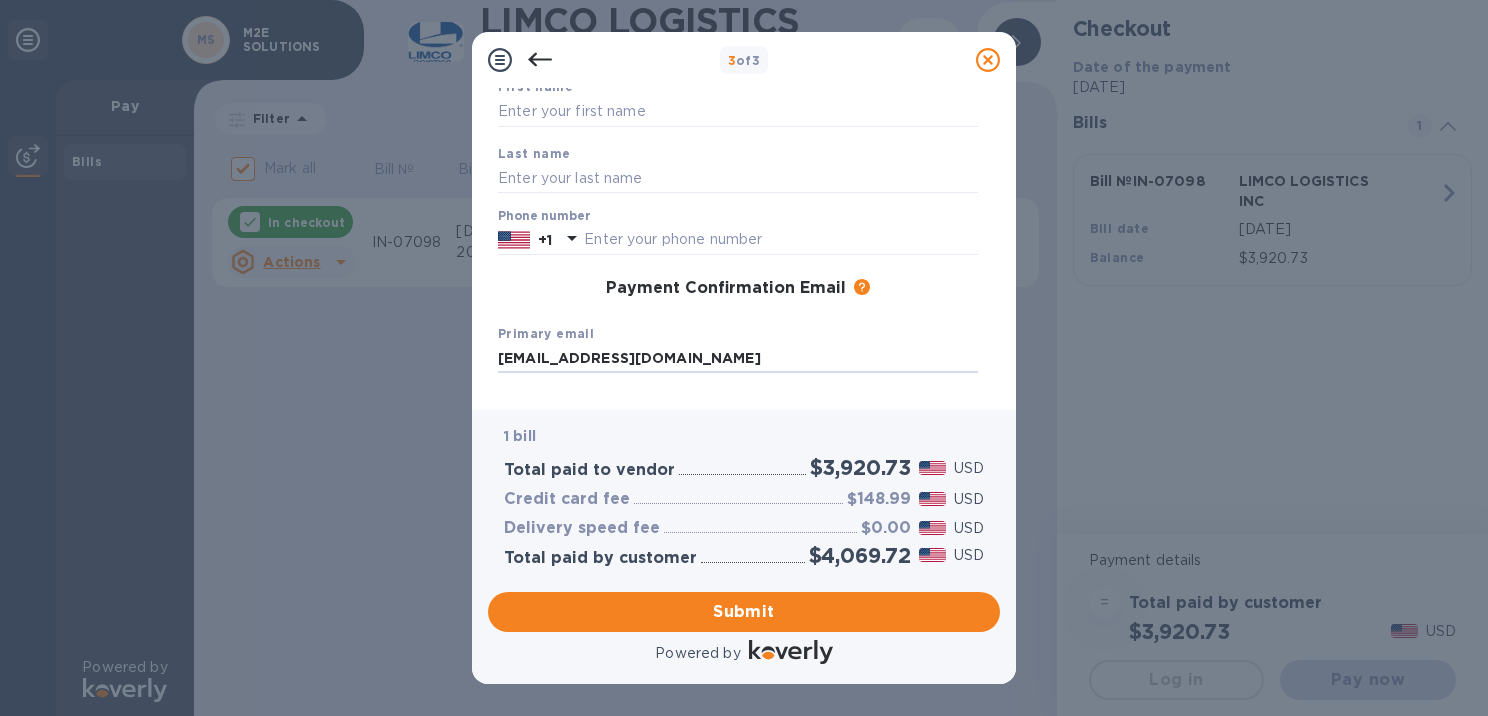 scroll, scrollTop: 130, scrollLeft: 0, axis: vertical 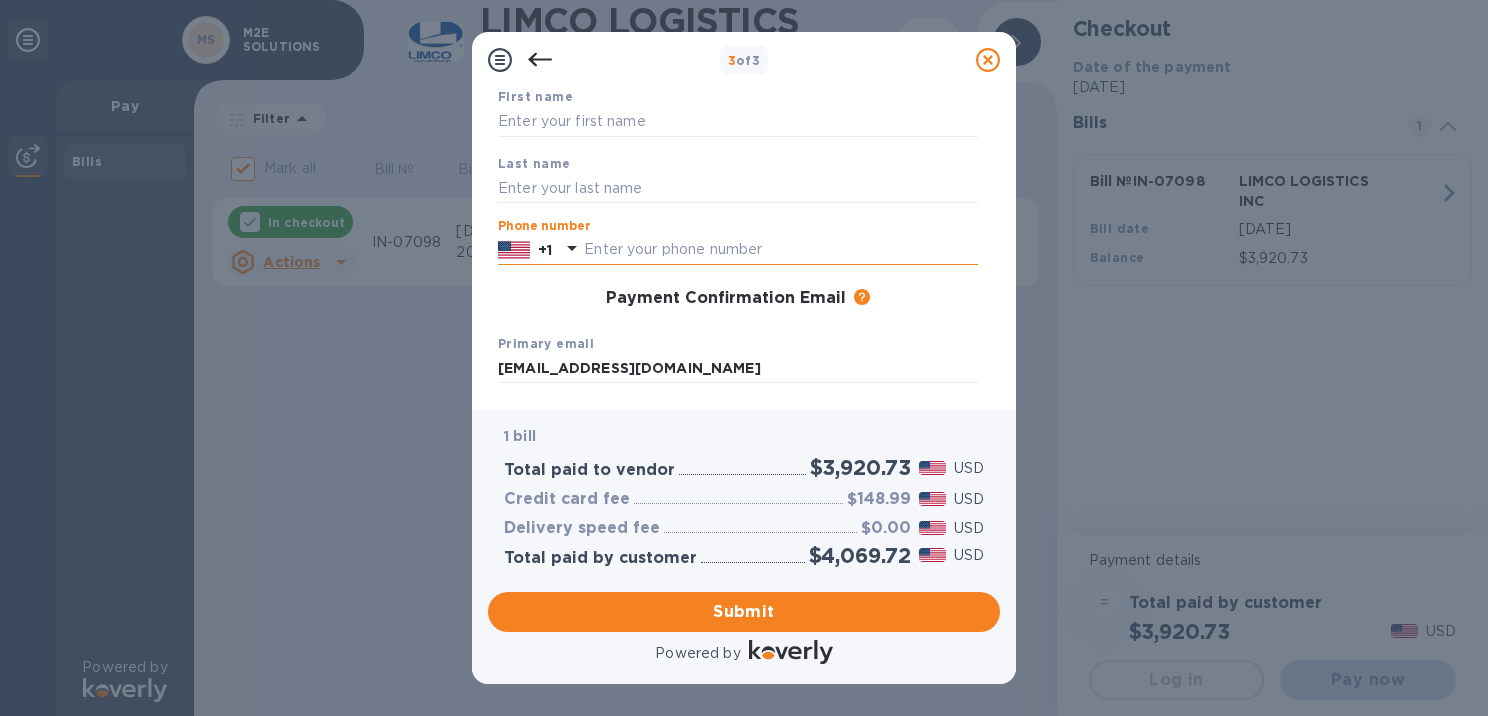 click at bounding box center (781, 250) 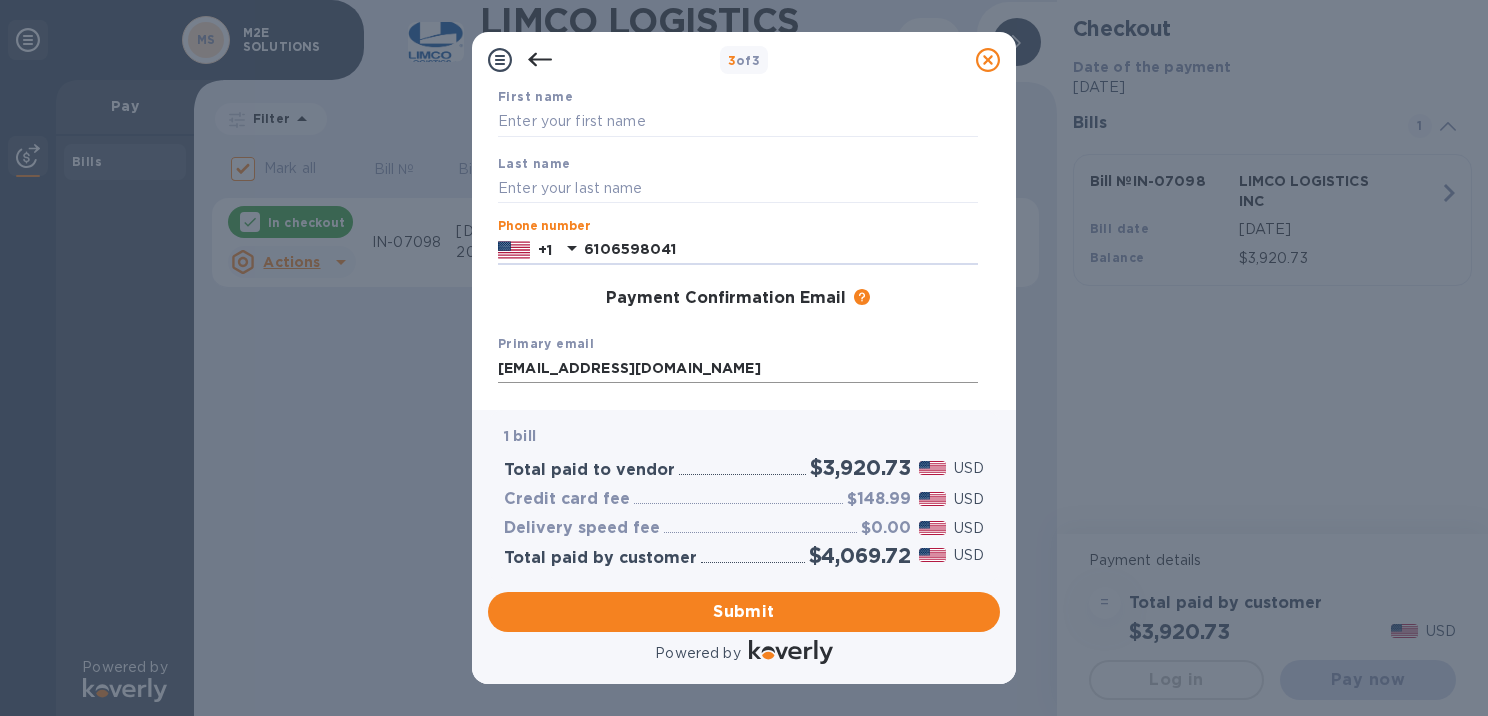type on "6106598041" 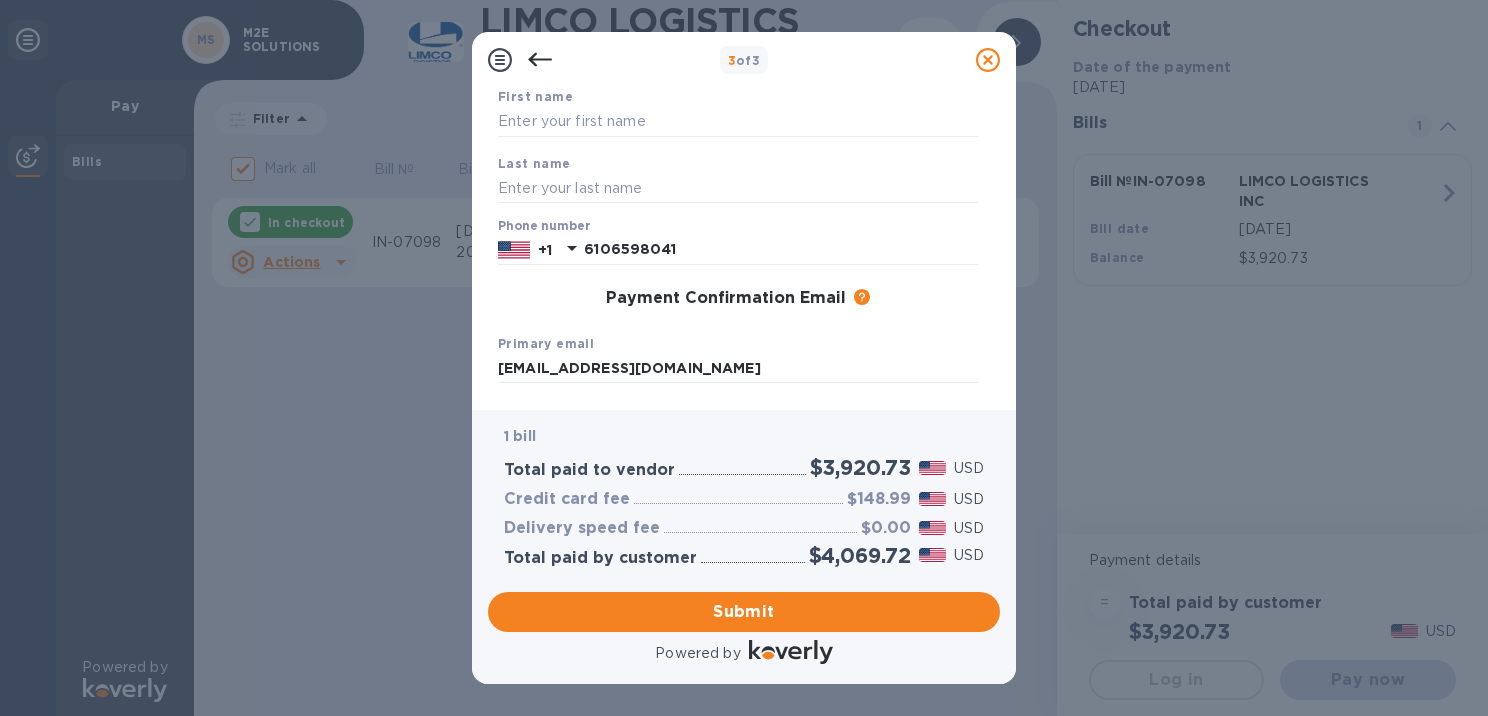 click on "Phone number [PHONE_NUMBER]" at bounding box center [738, 242] 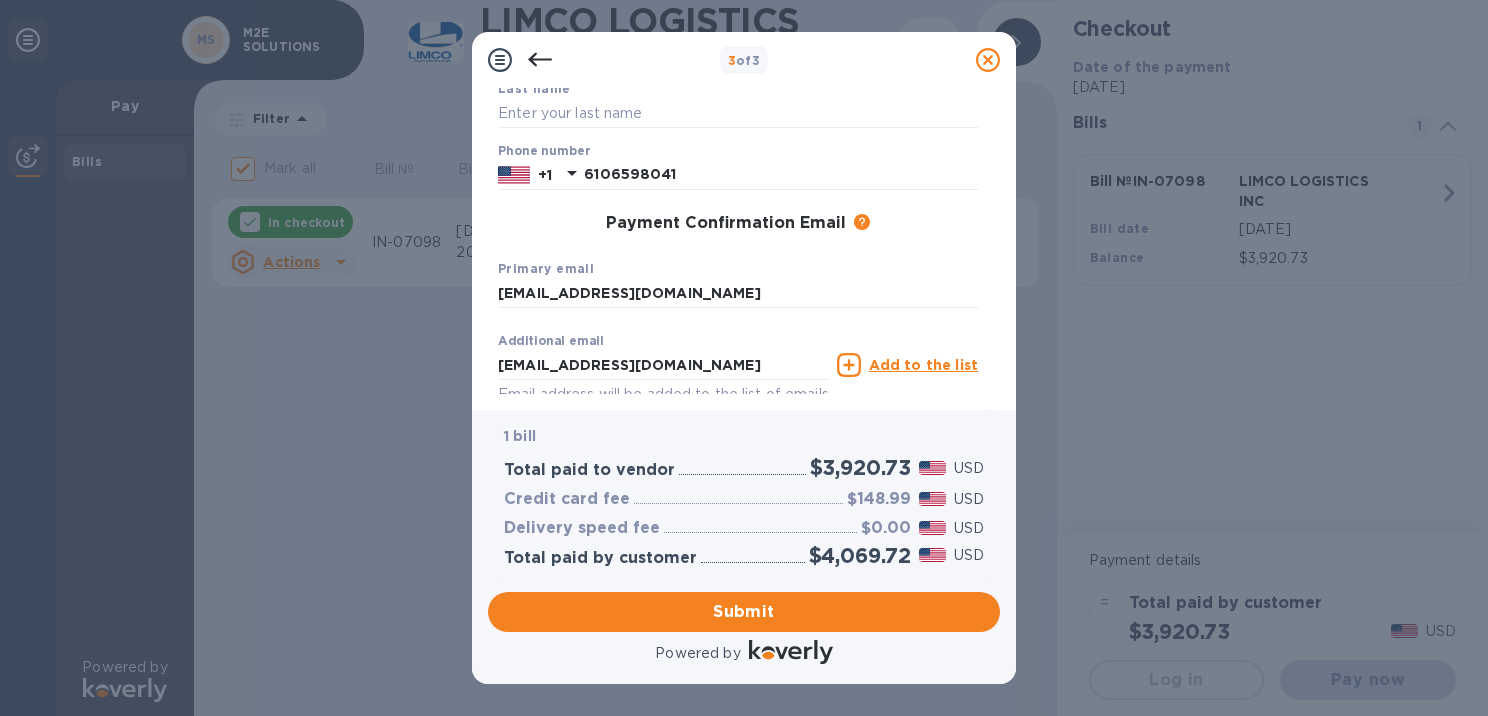 scroll, scrollTop: 311, scrollLeft: 0, axis: vertical 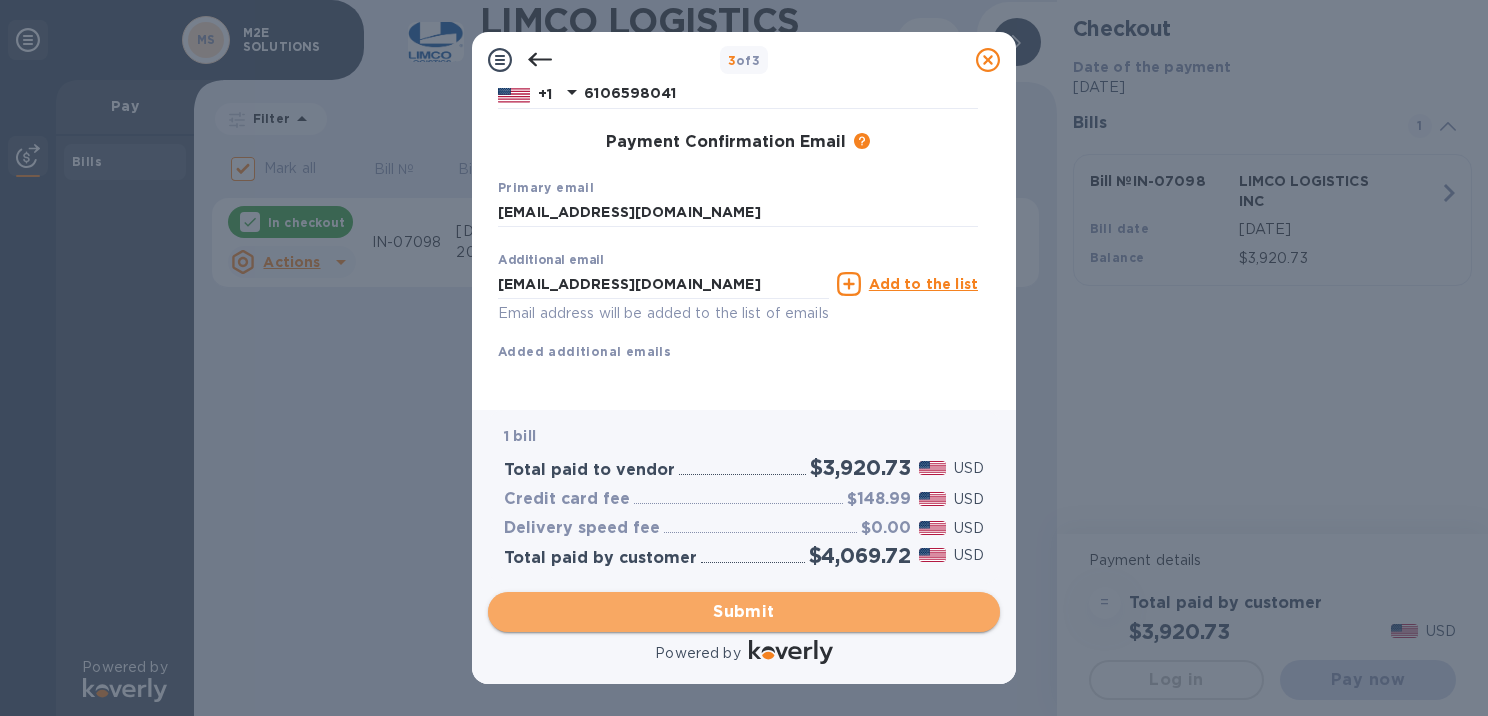 click on "Submit" at bounding box center (744, 612) 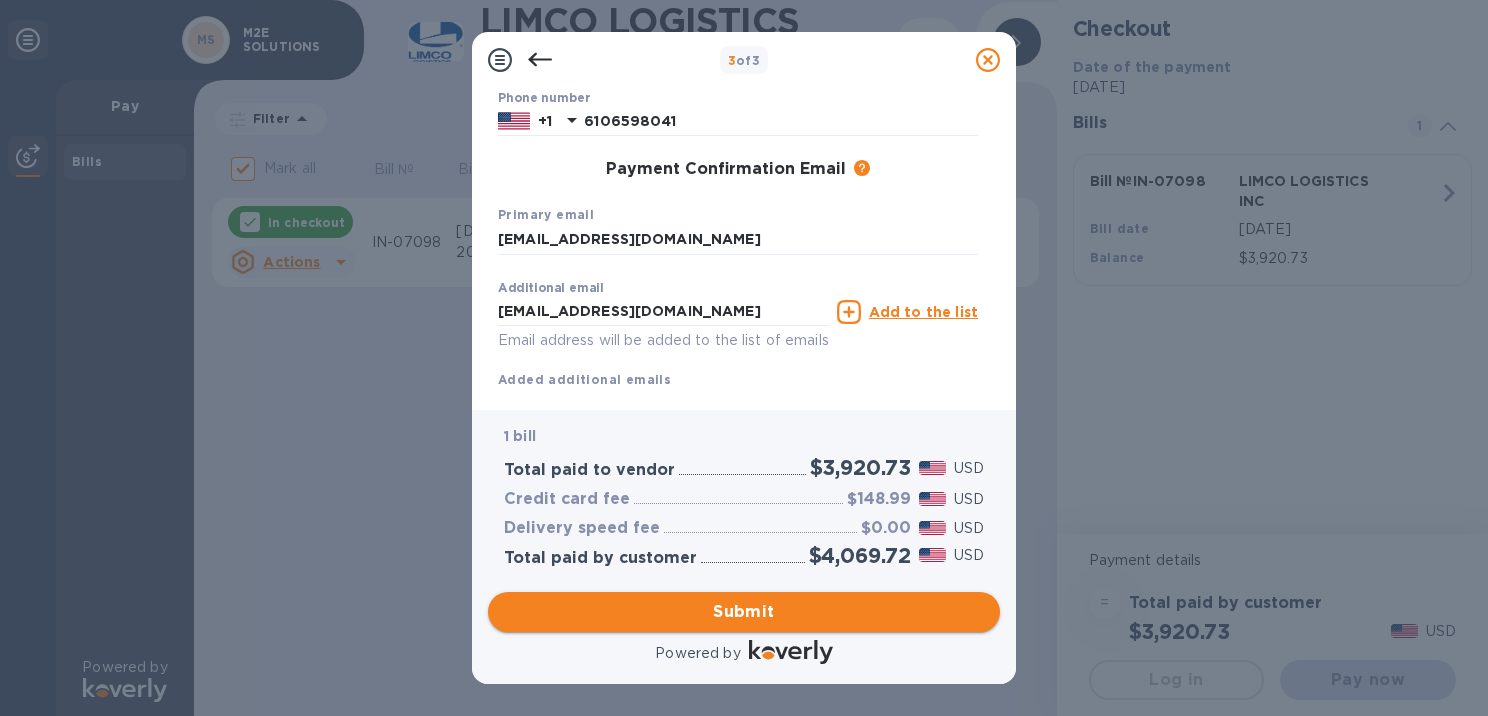 scroll, scrollTop: 363, scrollLeft: 0, axis: vertical 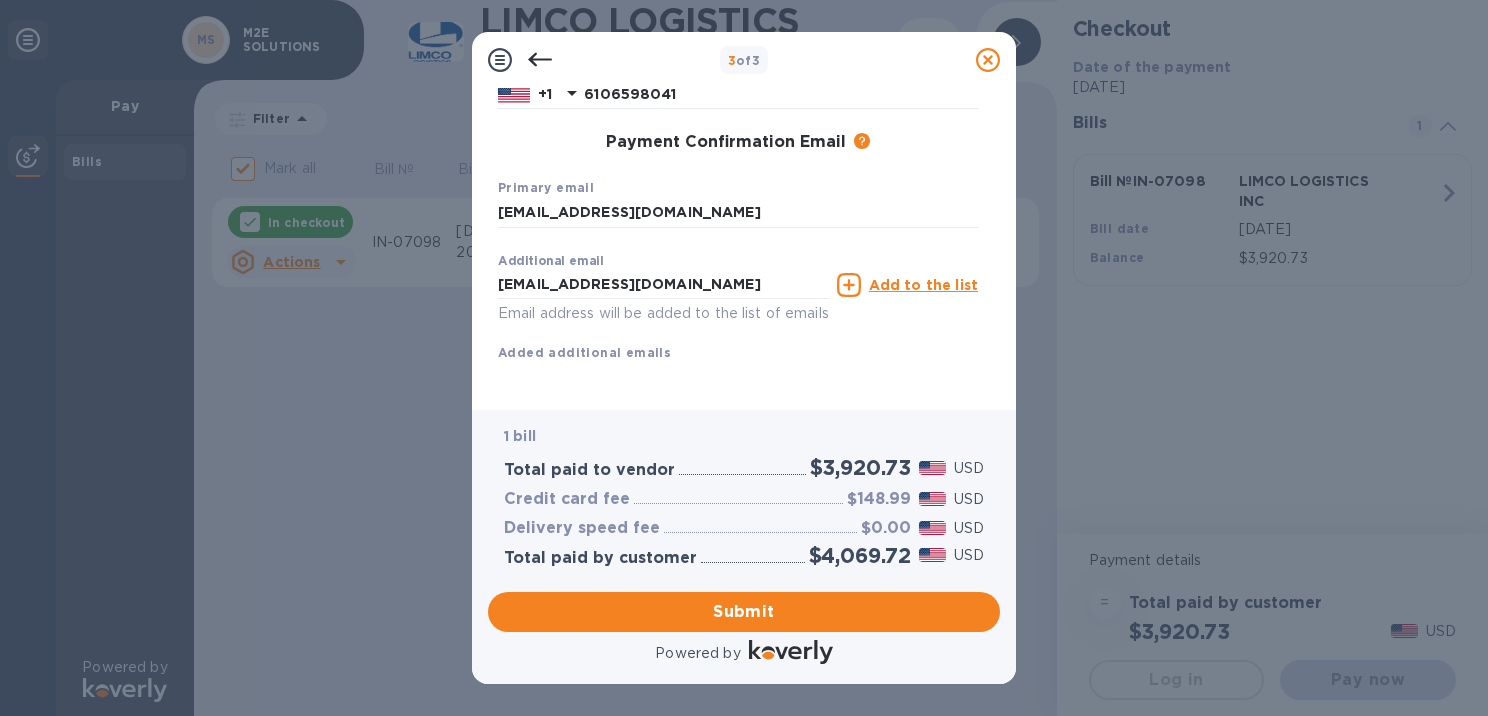 click on "Additional email [EMAIL_ADDRESS][DOMAIN_NAME] Email address will be added to the list of emails Add to the list Added additional emails" at bounding box center [738, 303] 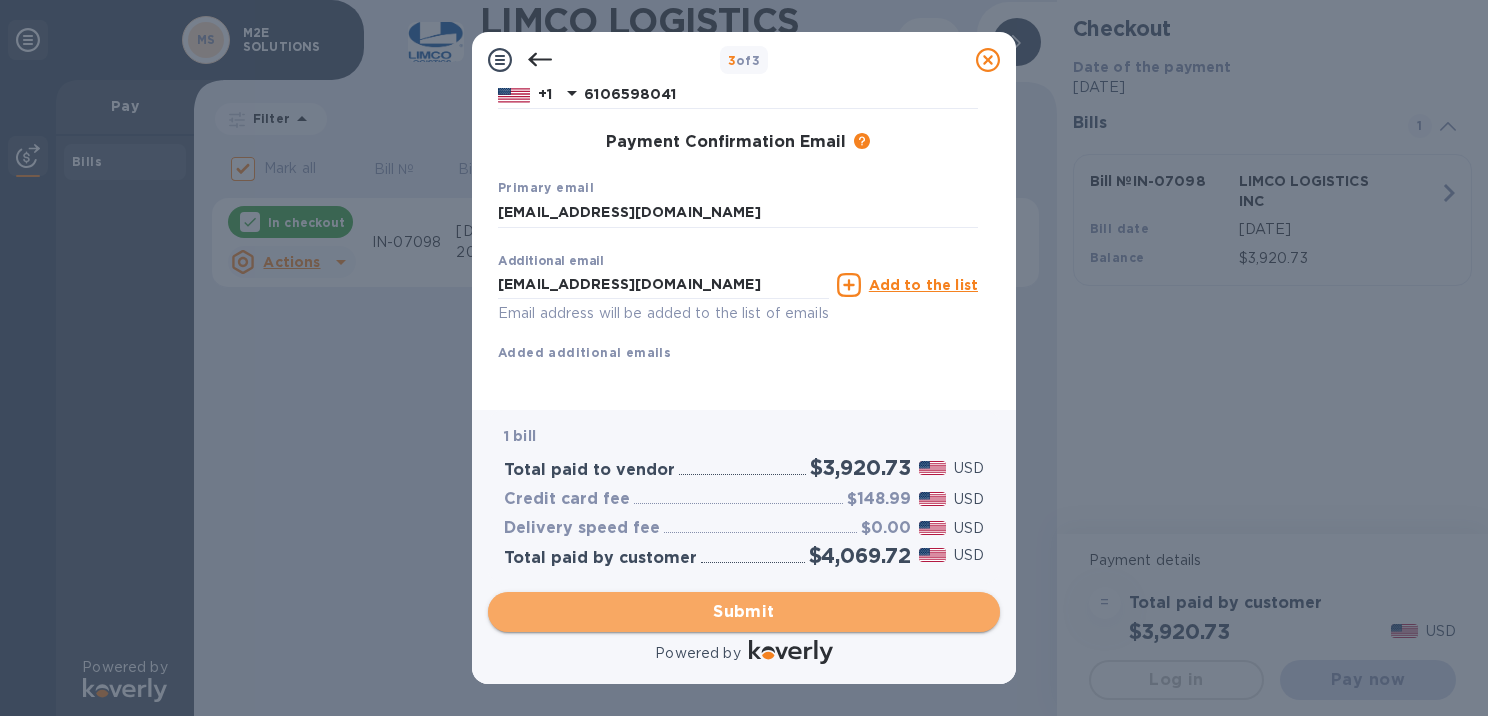 click on "Submit" at bounding box center (744, 612) 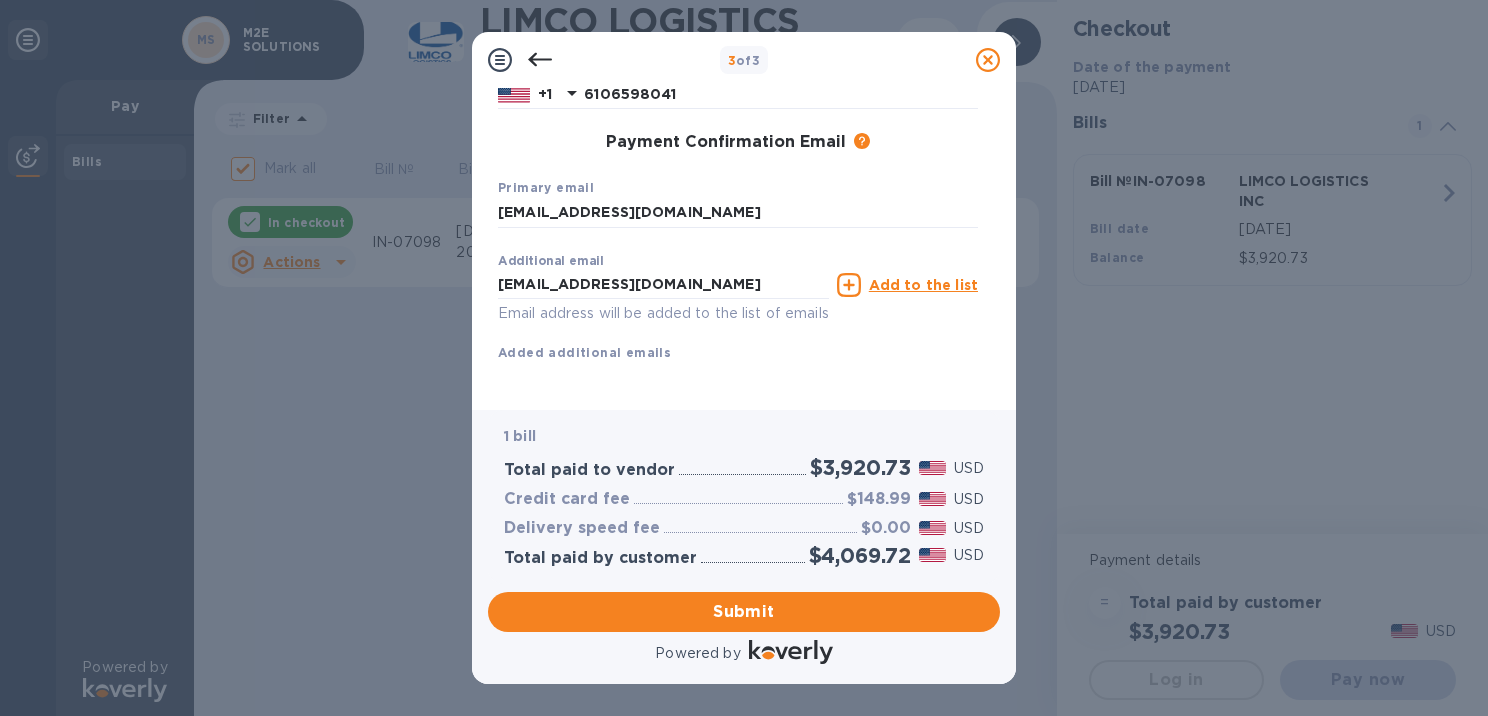 click on "Payment Contact Information First name First name is a required field Last name Last name is a required field Phone number [PHONE_NUMBER] Payment Confirmation Email The added email addresses will be used to send the payment confirmation. Primary email [EMAIL_ADDRESS][DOMAIN_NAME] Additional email [EMAIL_ADDRESS][DOMAIN_NAME] Email address will be added to the list of emails Add to the list Added additional emails Submit" at bounding box center [744, 249] 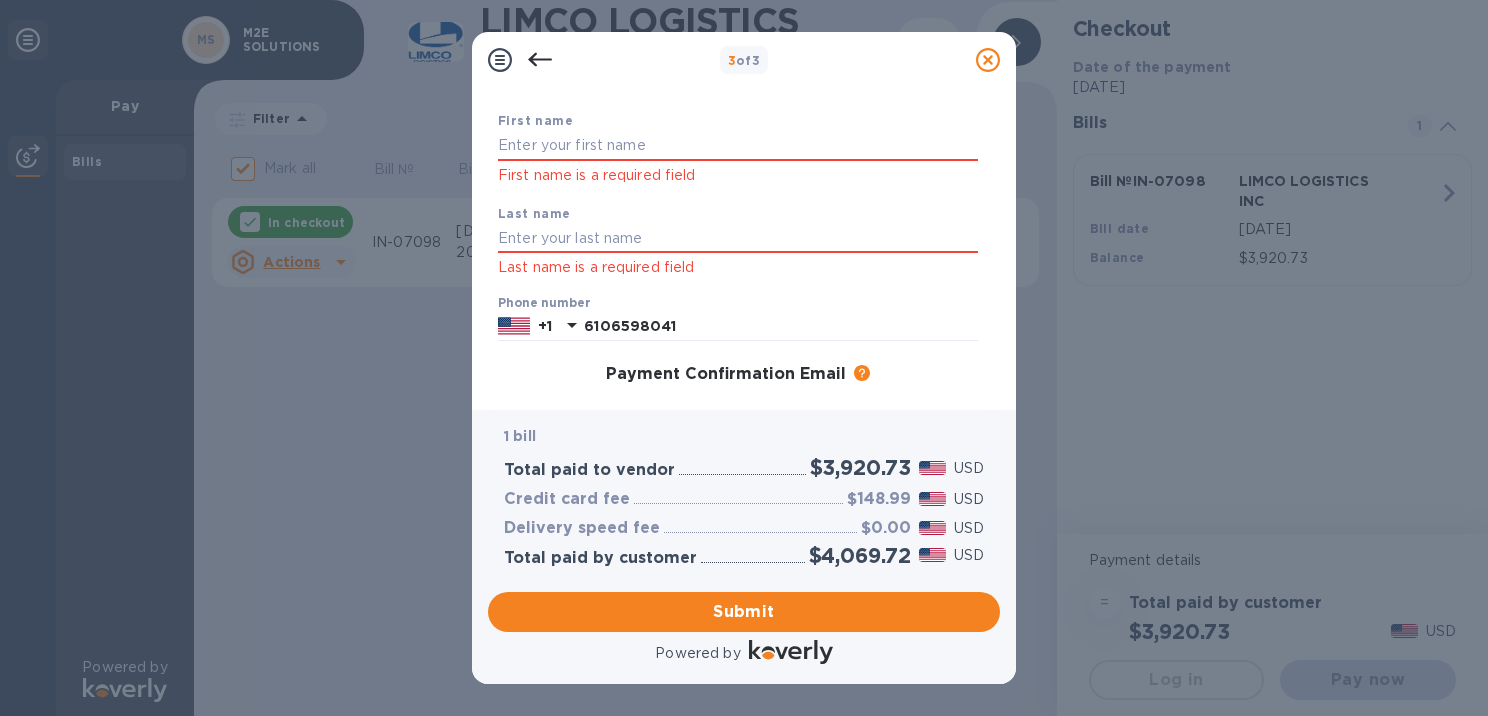scroll, scrollTop: 0, scrollLeft: 0, axis: both 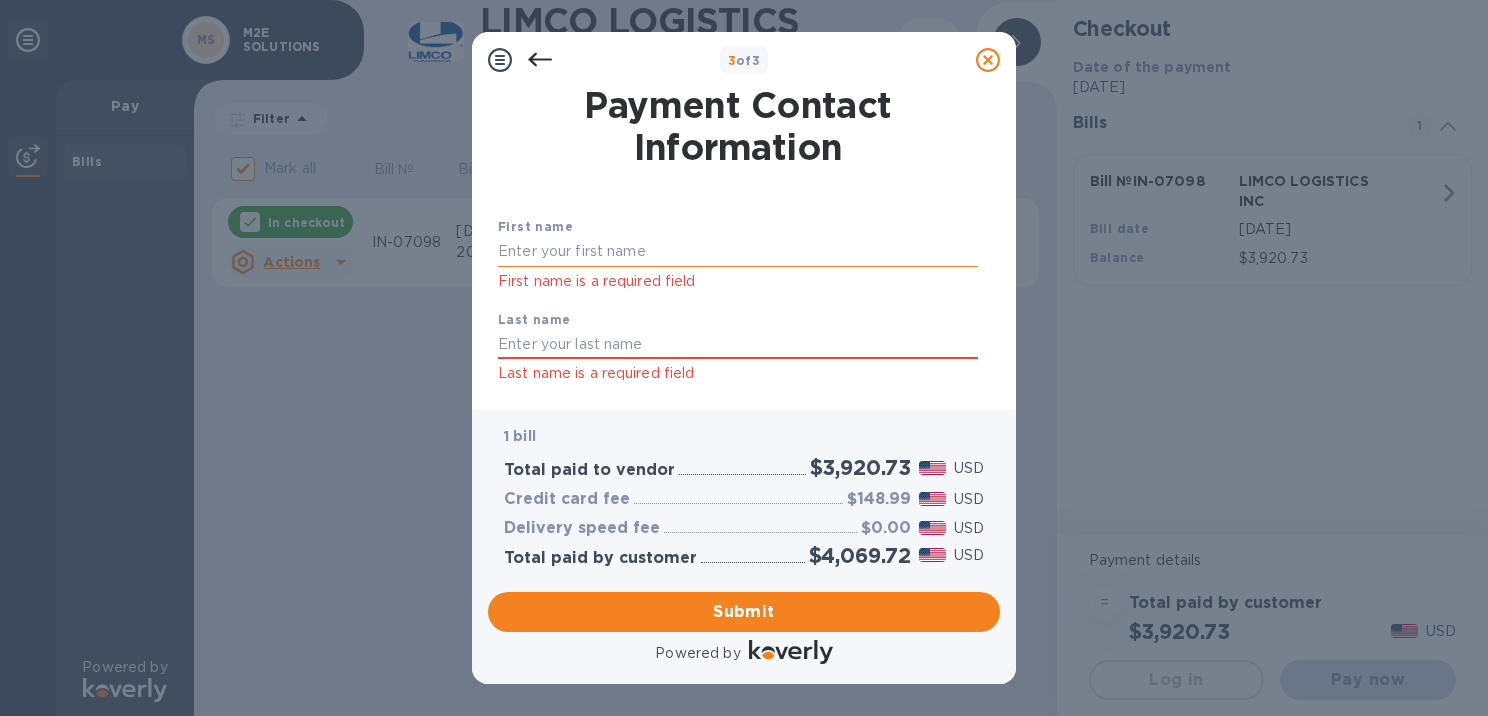 click at bounding box center (738, 252) 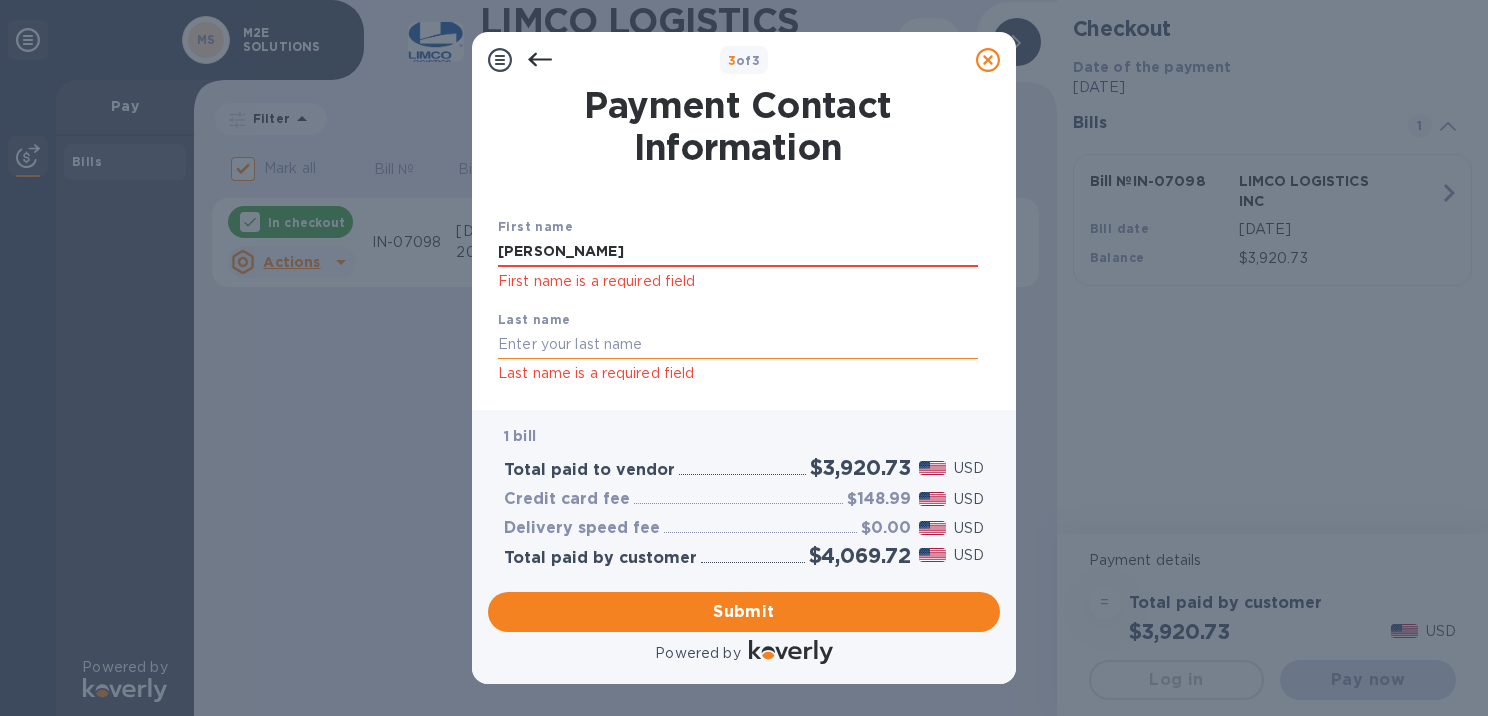 type on "[PERSON_NAME]" 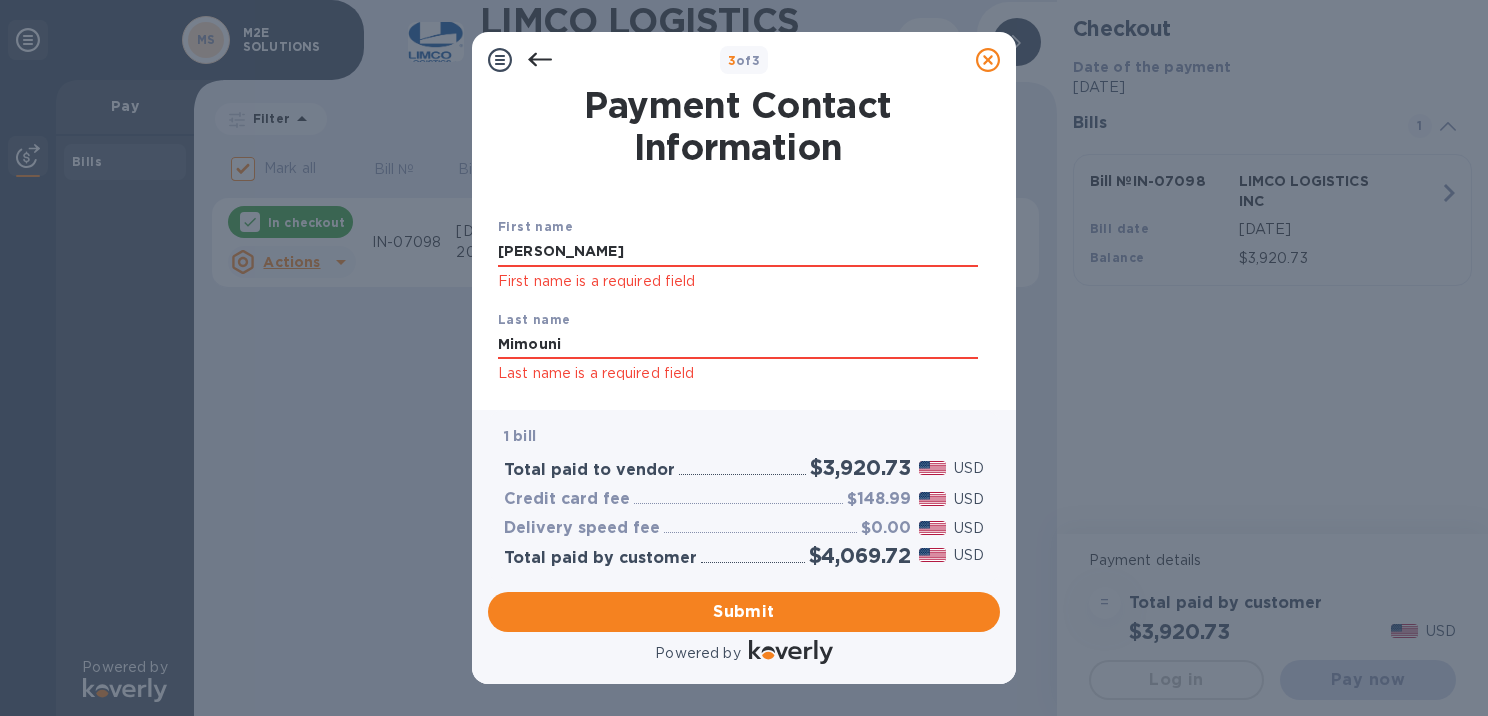 type on "Mimouni" 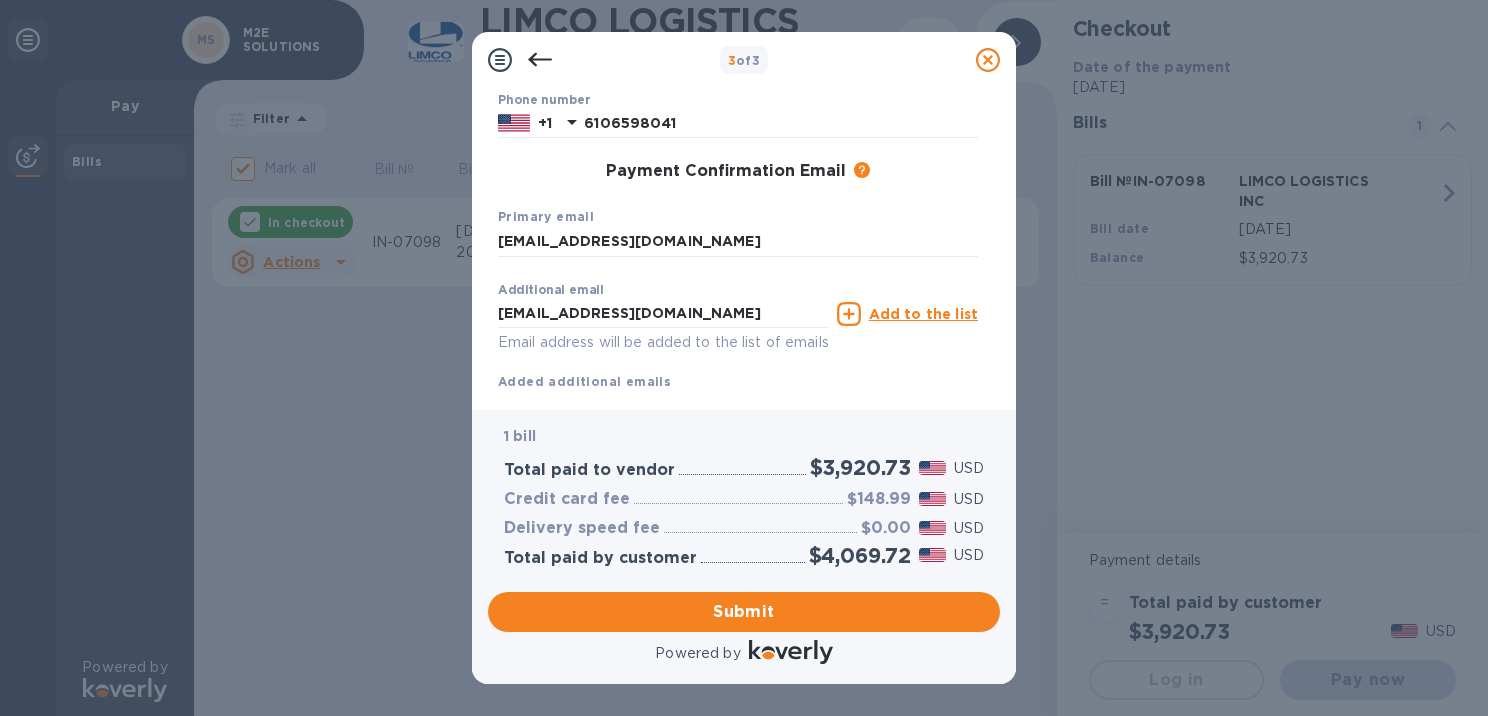 scroll, scrollTop: 364, scrollLeft: 0, axis: vertical 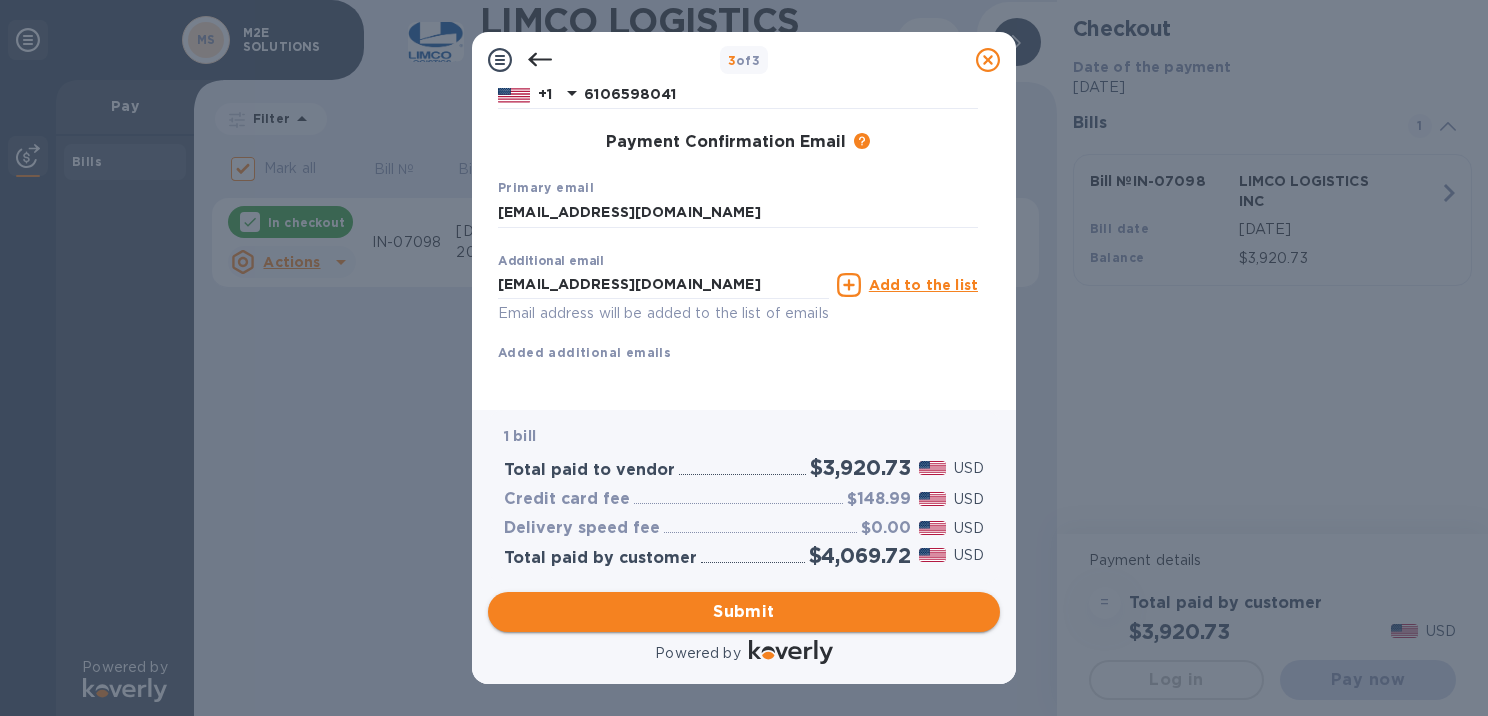 click on "Submit" at bounding box center (744, 612) 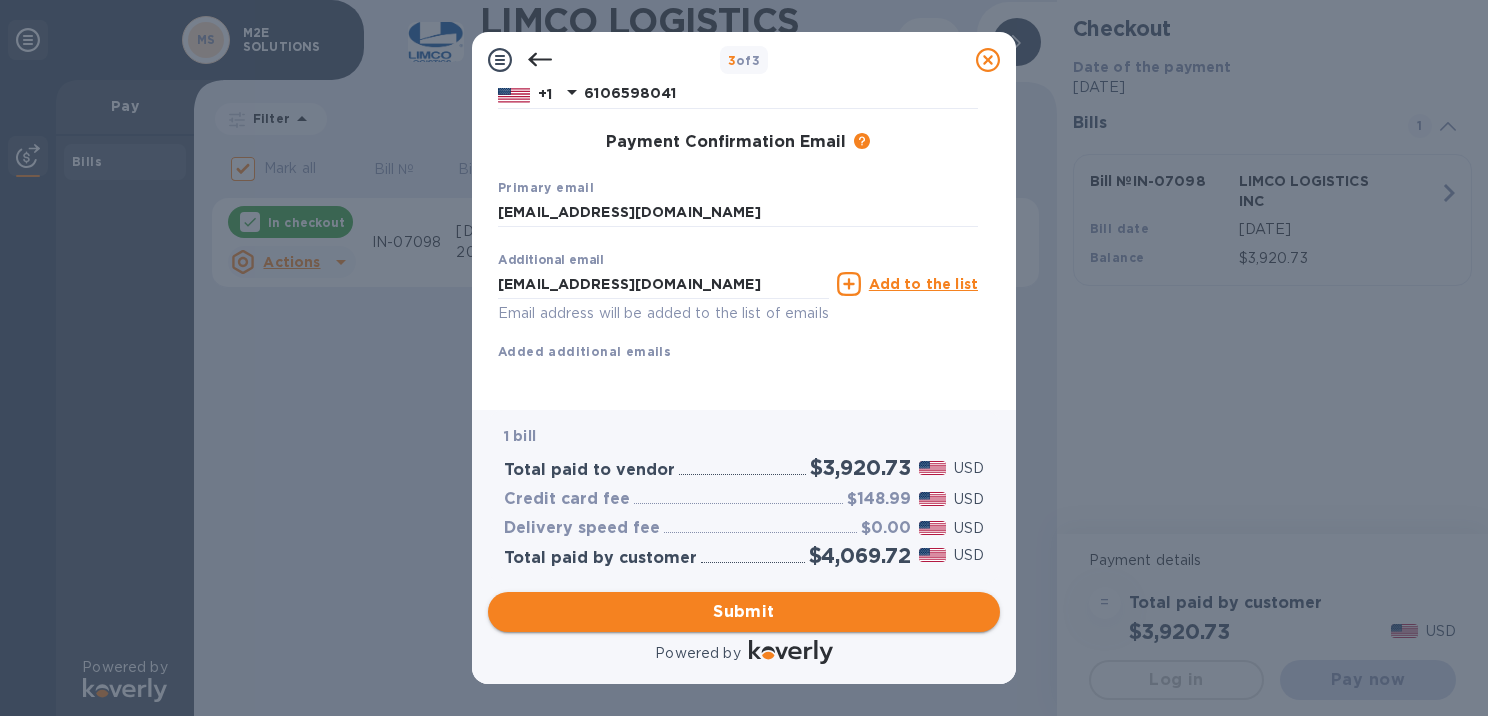 scroll, scrollTop: 311, scrollLeft: 0, axis: vertical 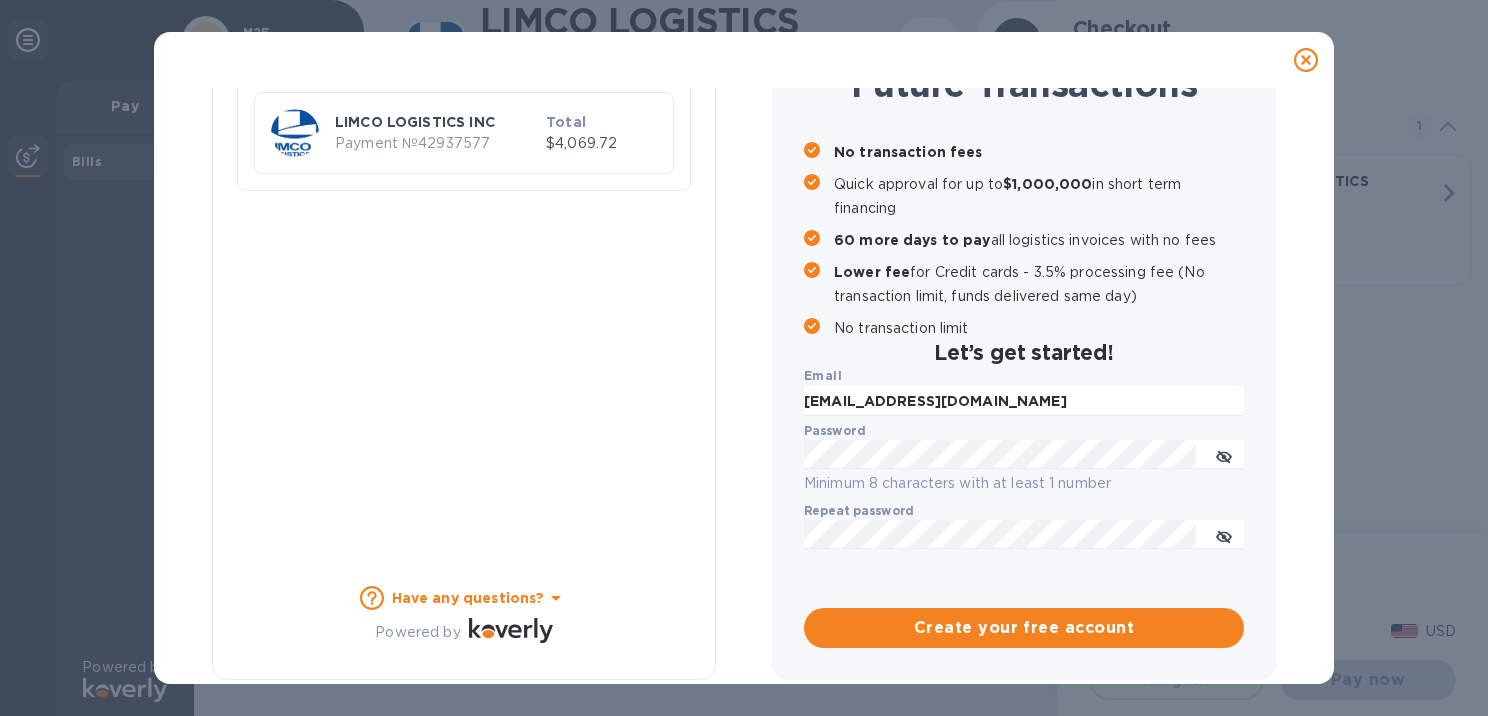 checkbox on "false" 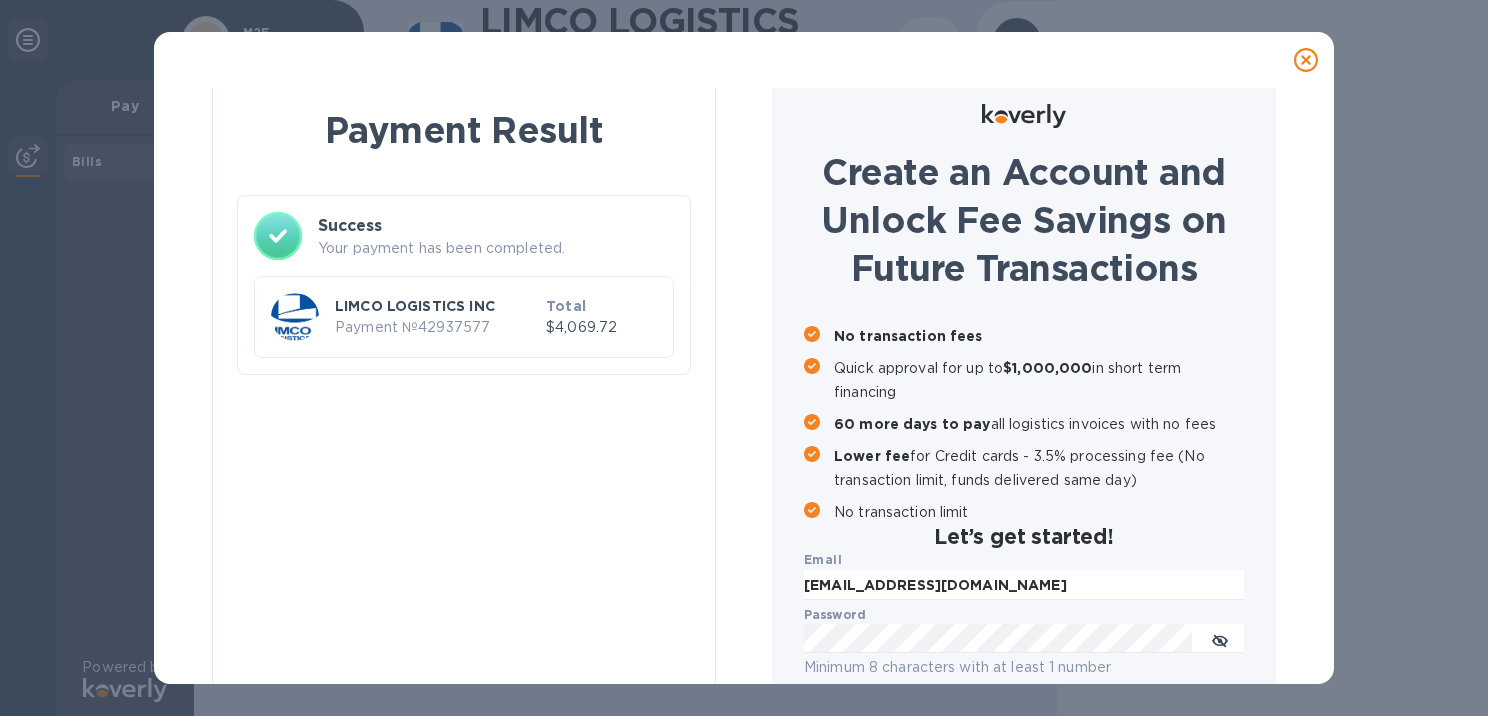 scroll, scrollTop: 0, scrollLeft: 0, axis: both 